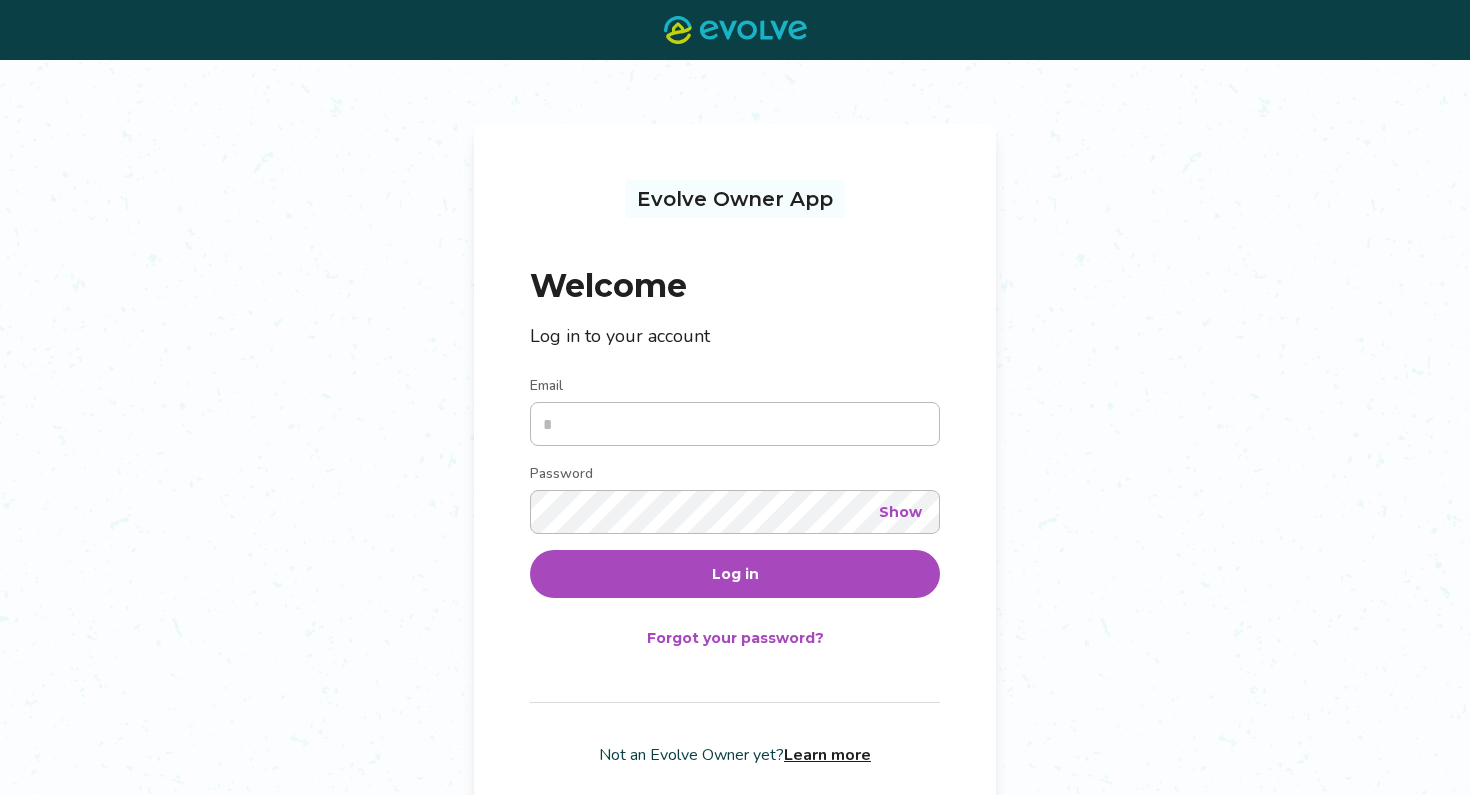 scroll, scrollTop: 0, scrollLeft: 0, axis: both 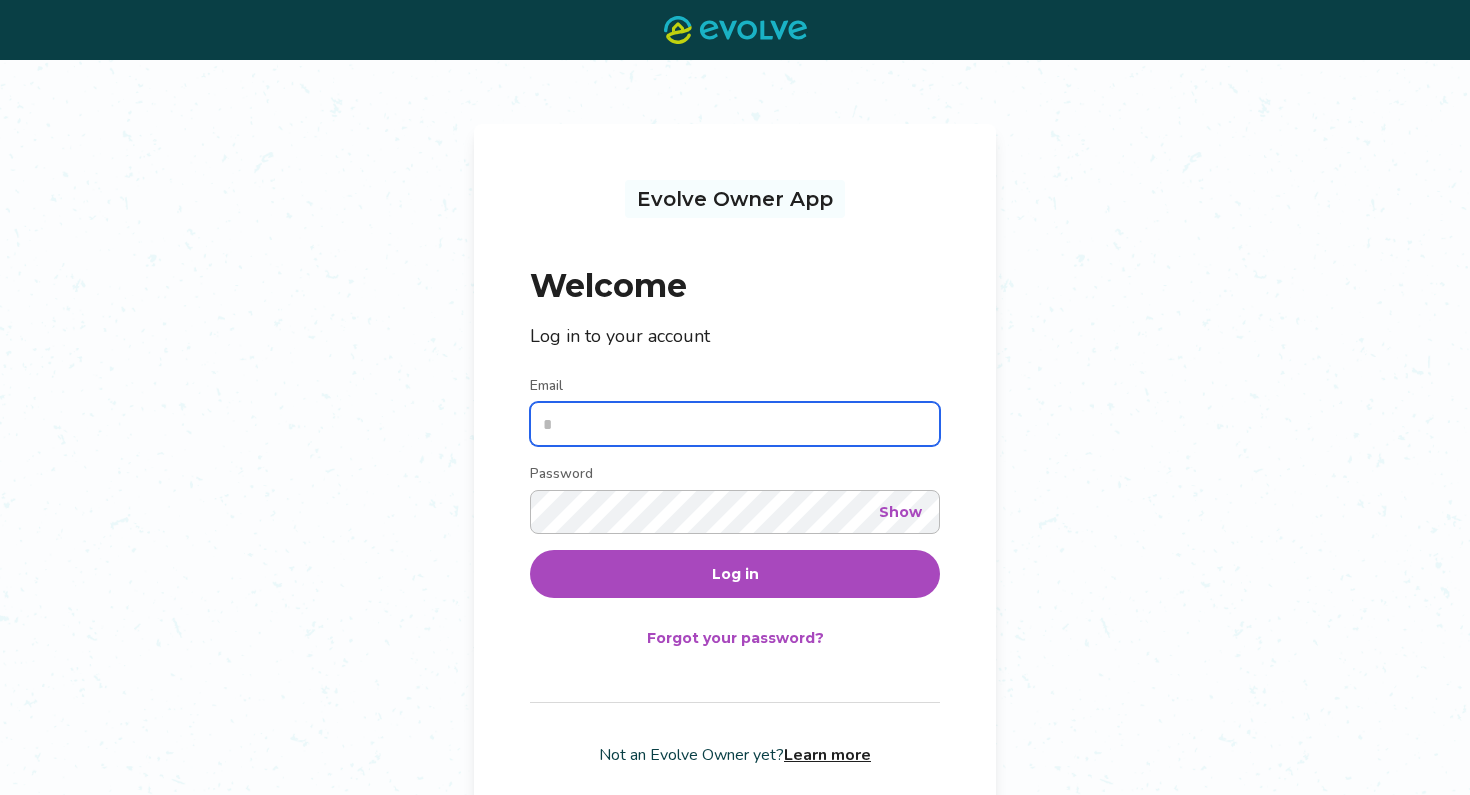 type on "**********" 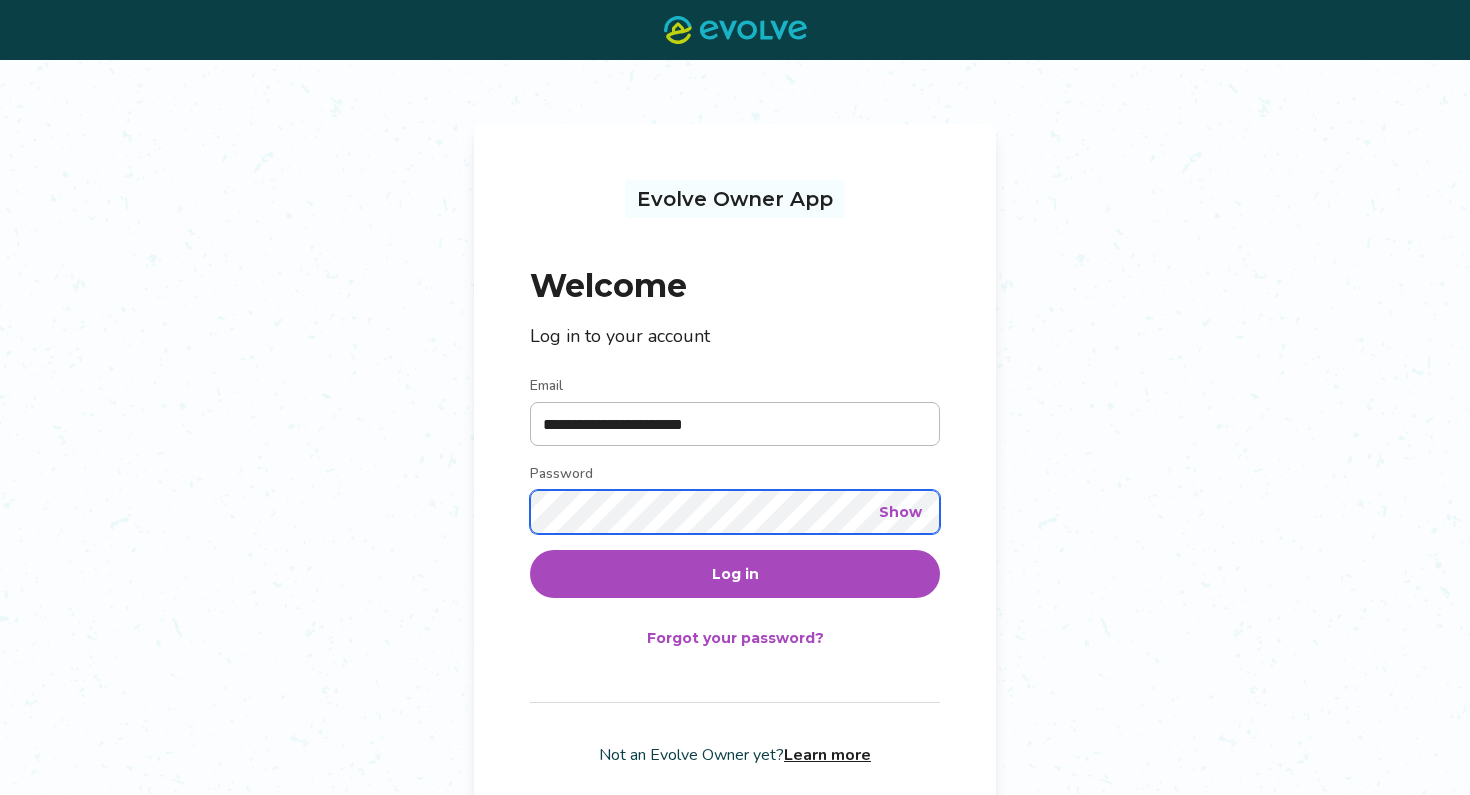 click on "Log in" at bounding box center (735, 574) 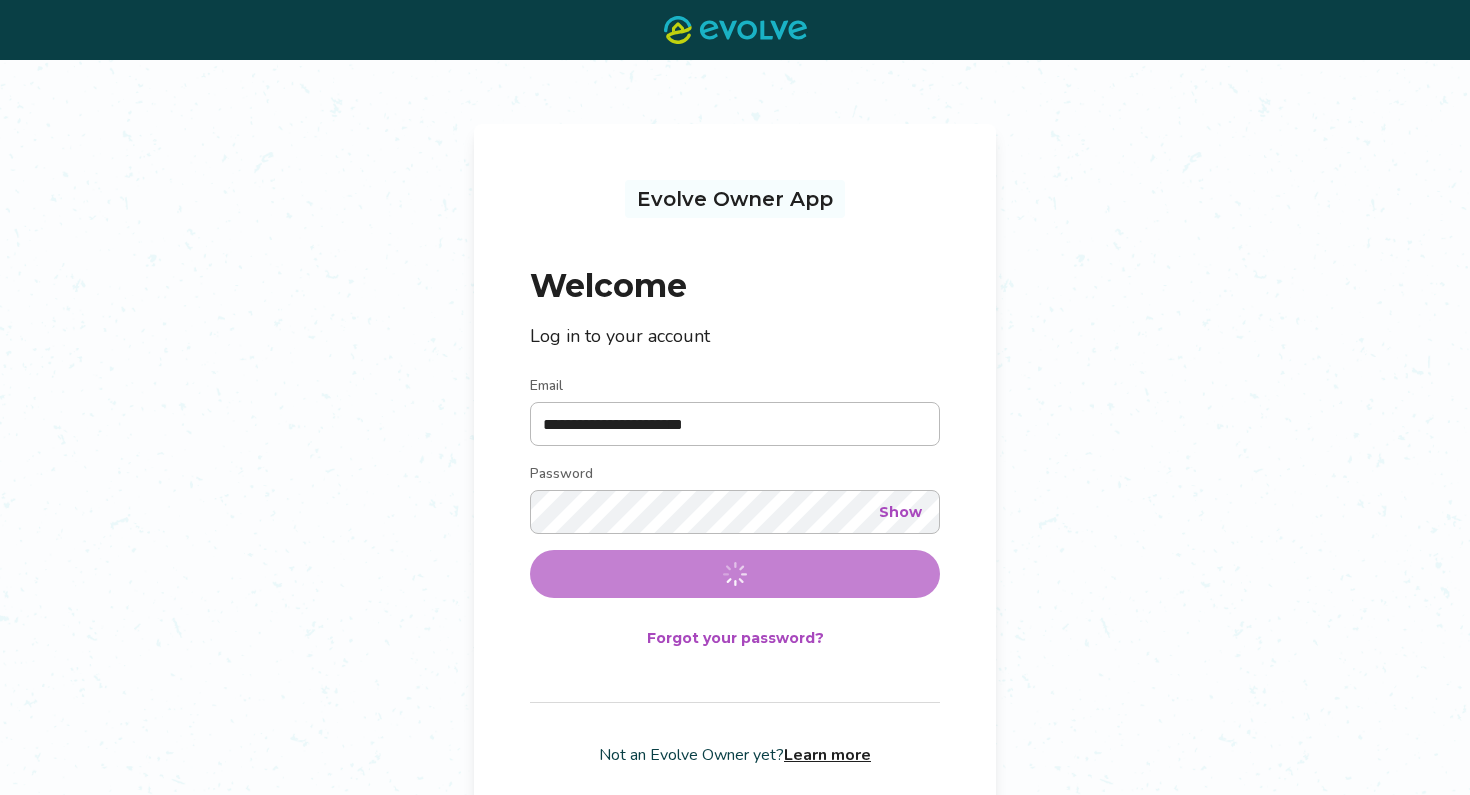 click on "Show" at bounding box center (900, 512) 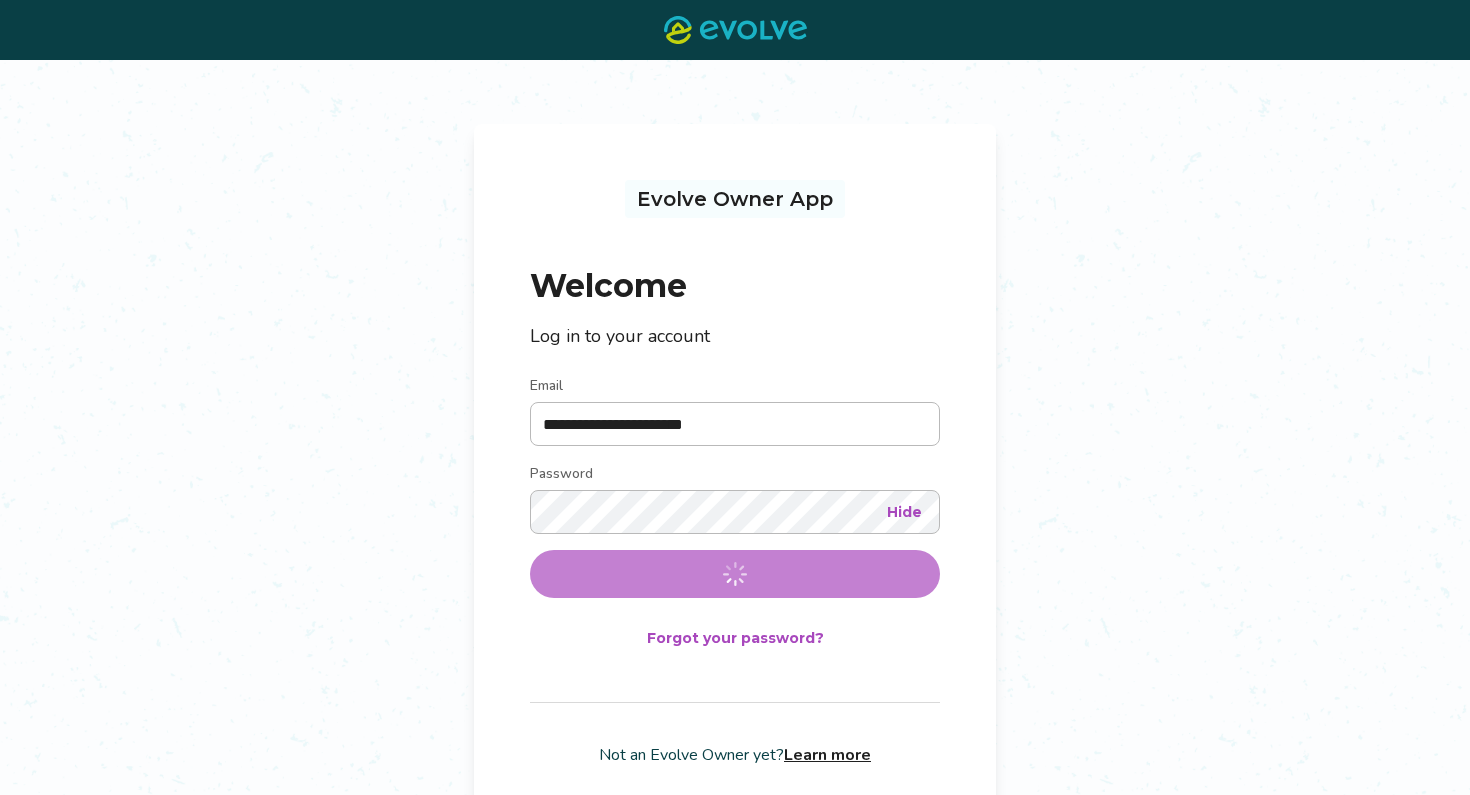 click on "**********" at bounding box center [735, 518] 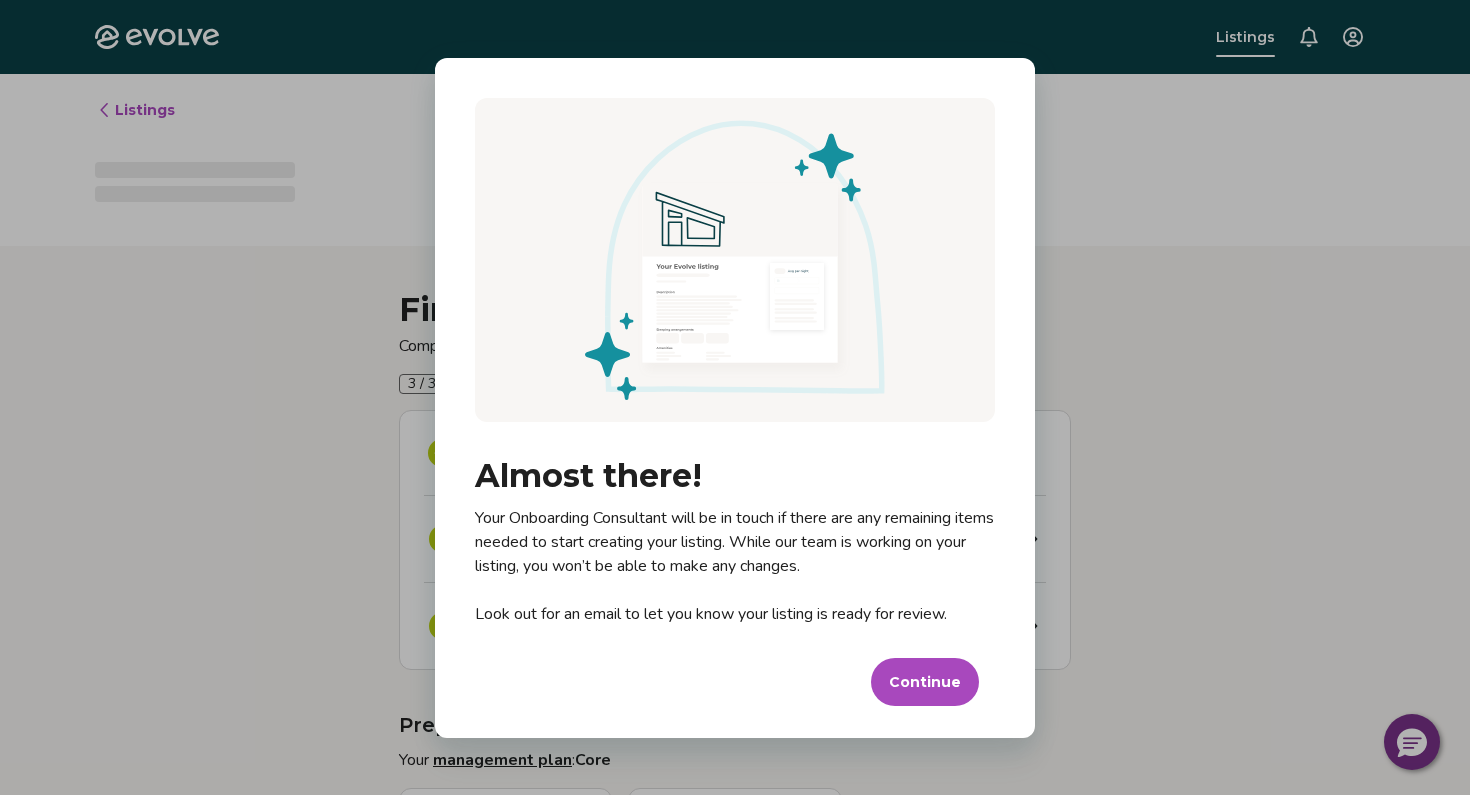 click on "Continue" at bounding box center [925, 682] 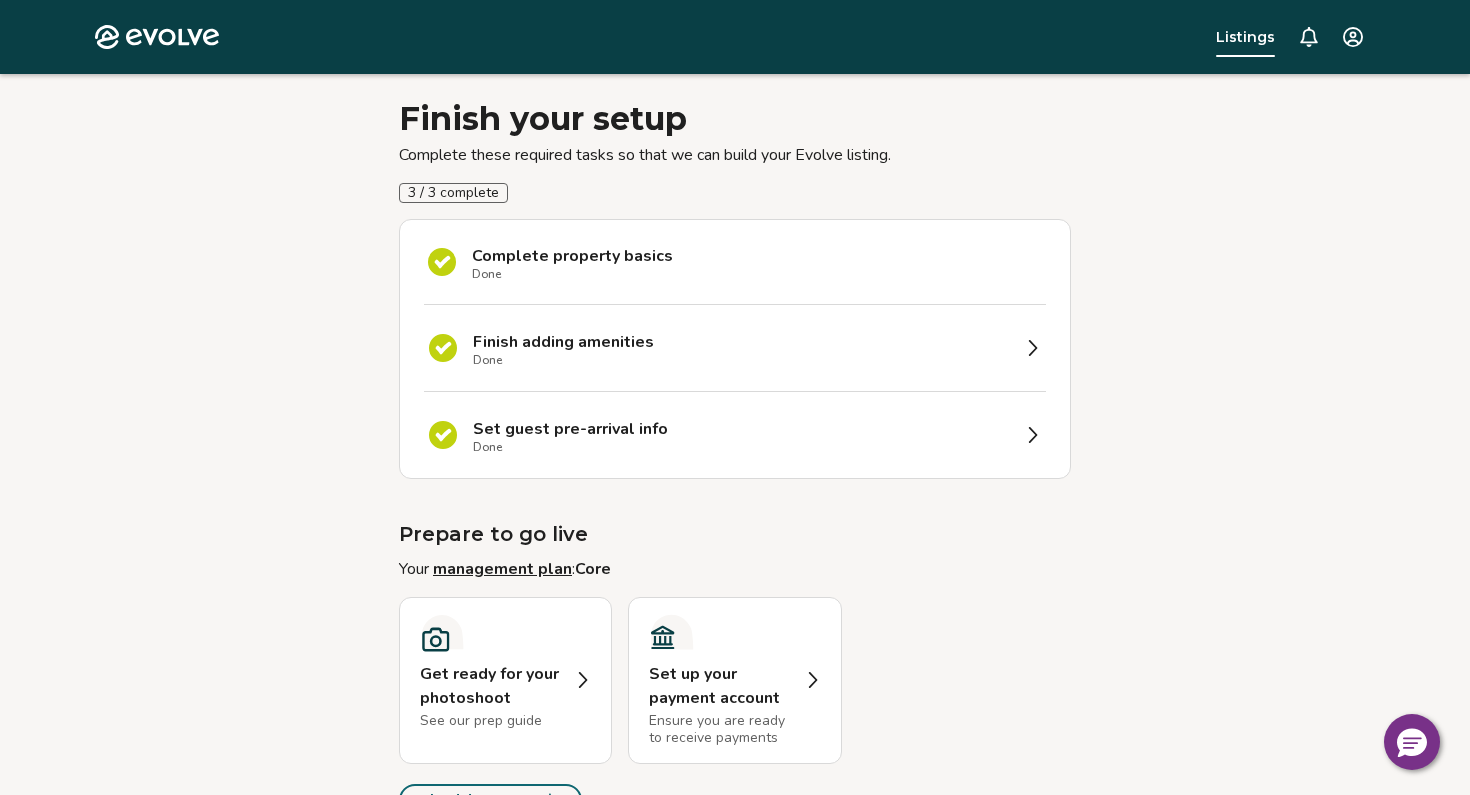 scroll, scrollTop: 330, scrollLeft: 0, axis: vertical 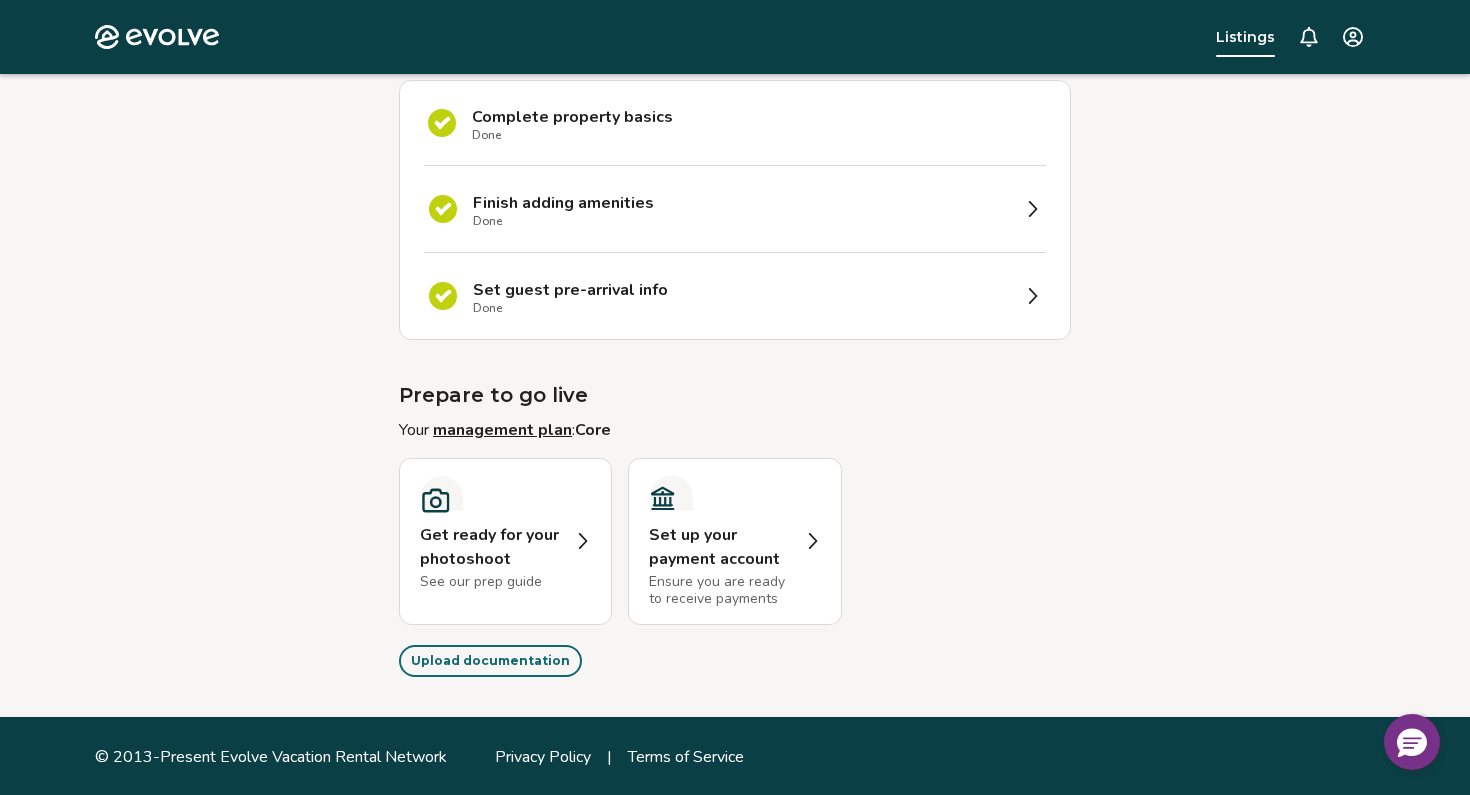 click on "Set up your payment account" at bounding box center [720, 547] 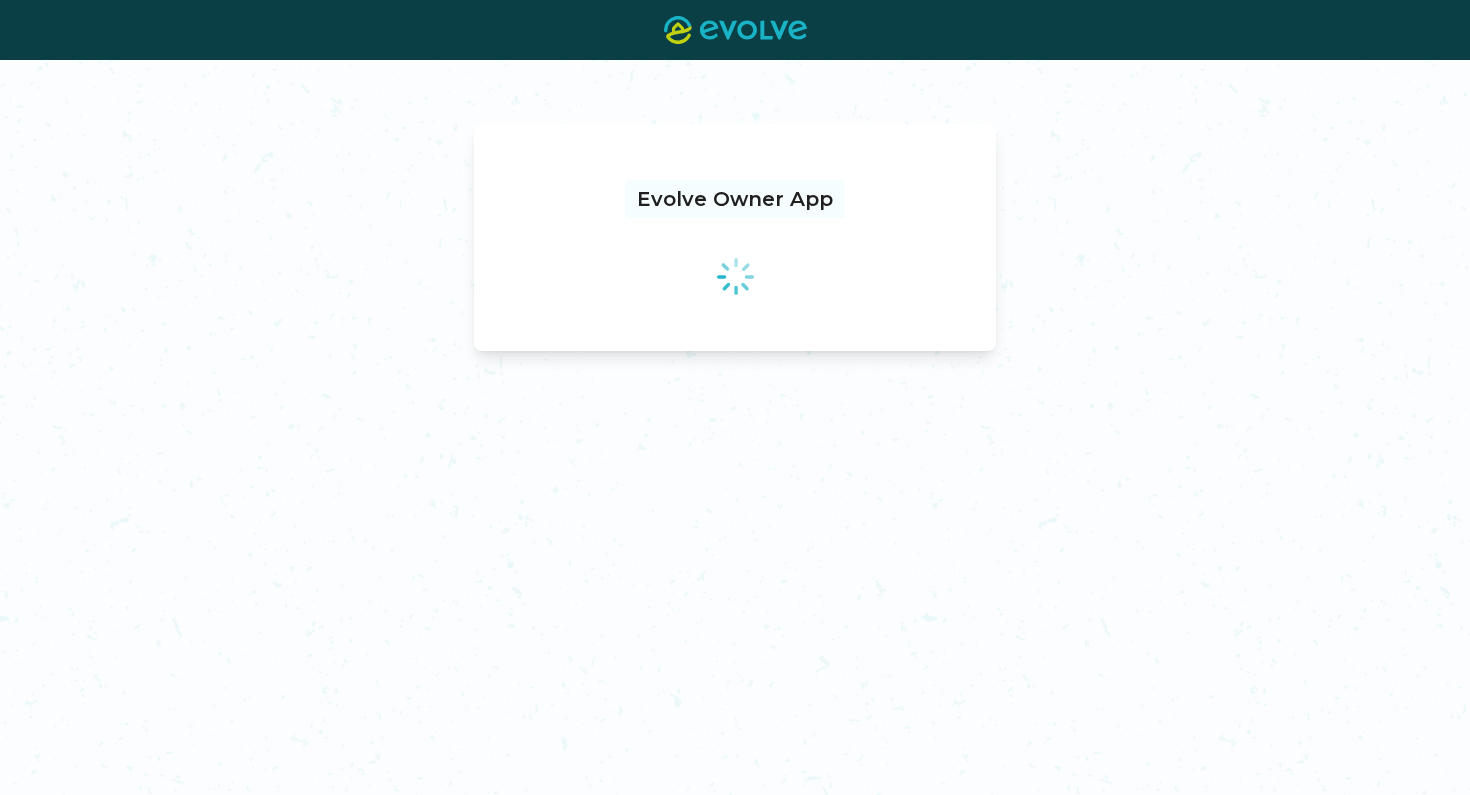 scroll, scrollTop: 0, scrollLeft: 0, axis: both 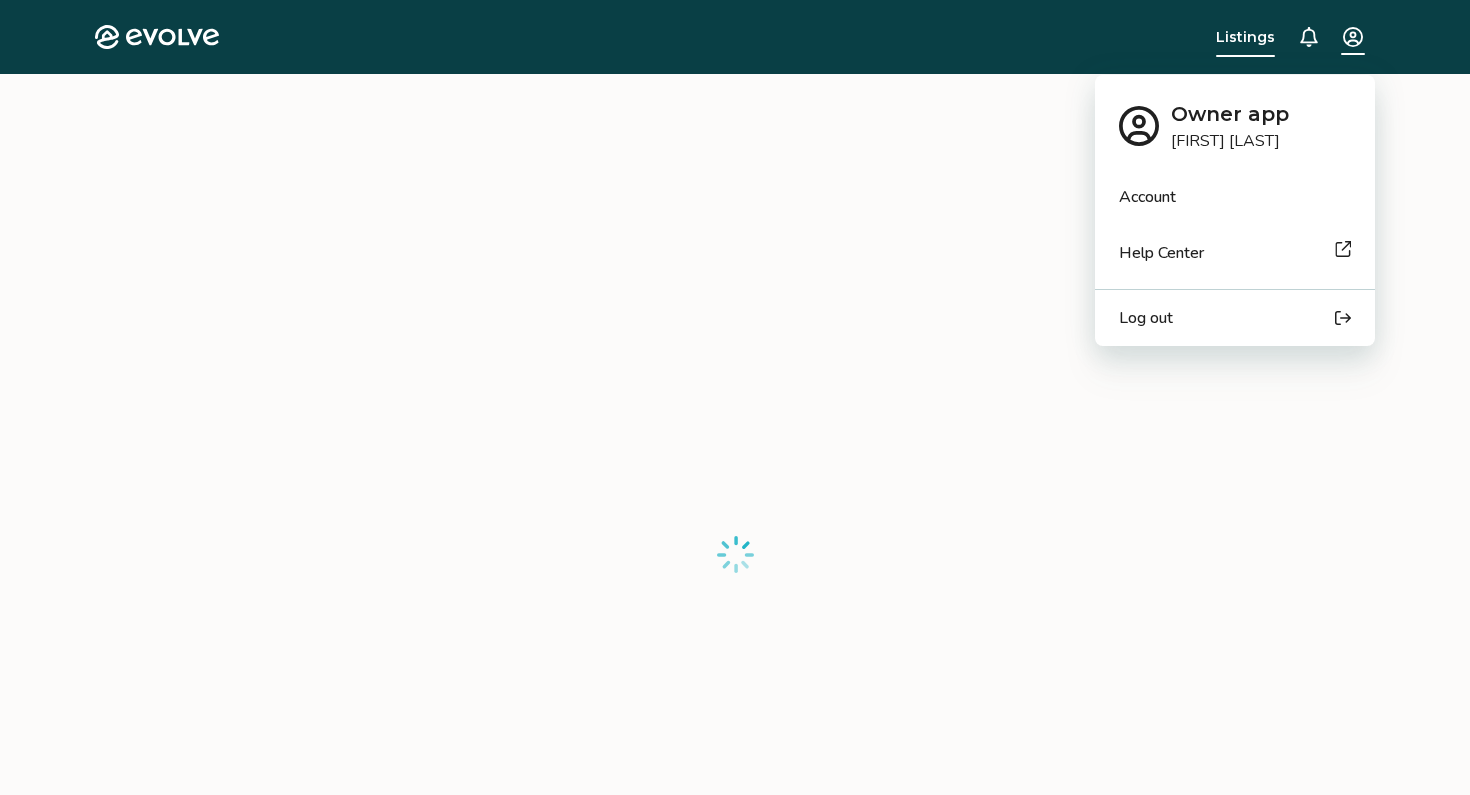 click on "Evolve Listings © 2013-Present Evolve Vacation Rental Network Privacy Policy | Terms of Service
Owner app Esther   Giamanco Account Help Center Log out" at bounding box center [735, 517] 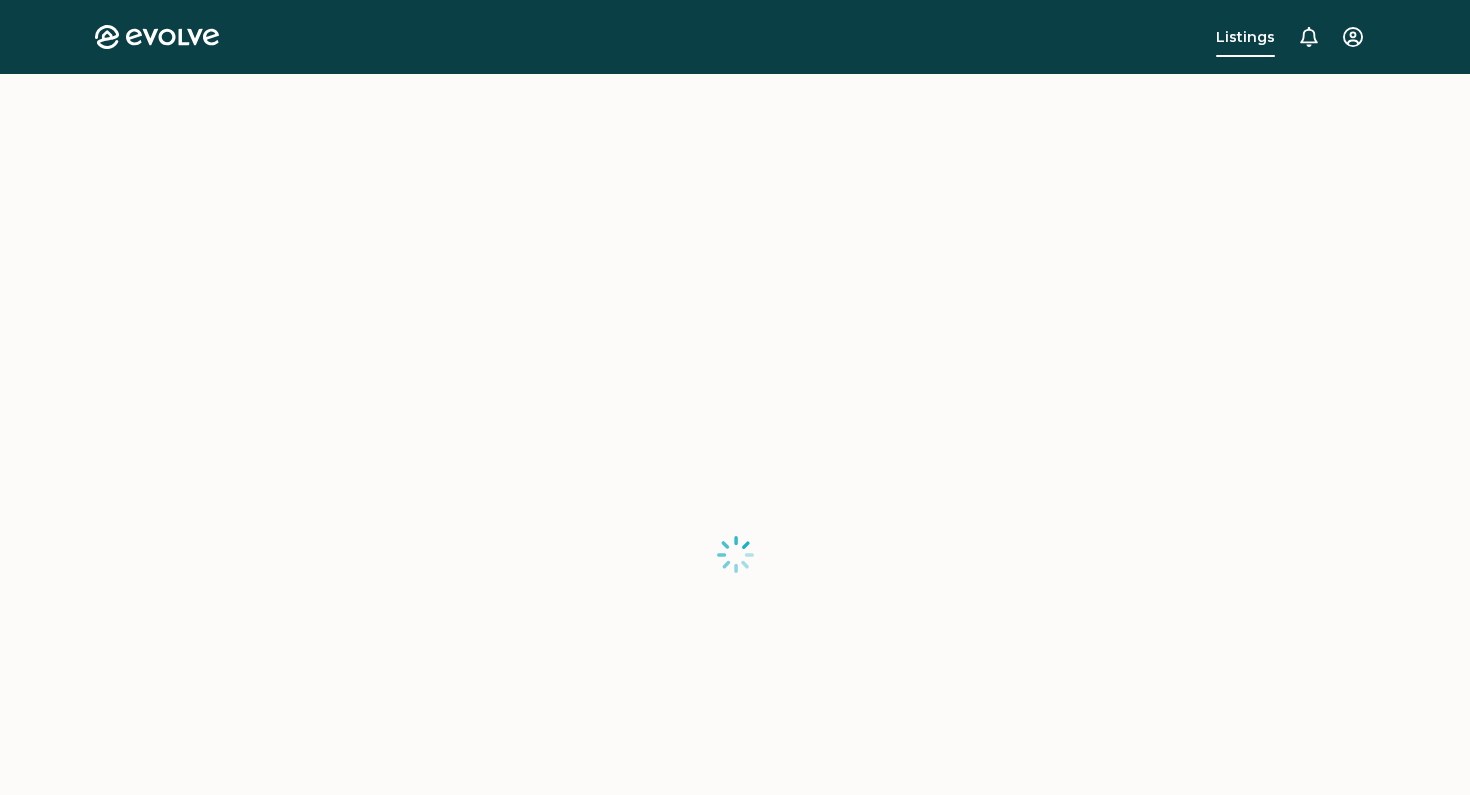 click on "Evolve Listings © 2013-Present Evolve Vacation Rental Network Privacy Policy | Terms of Service" at bounding box center [735, 517] 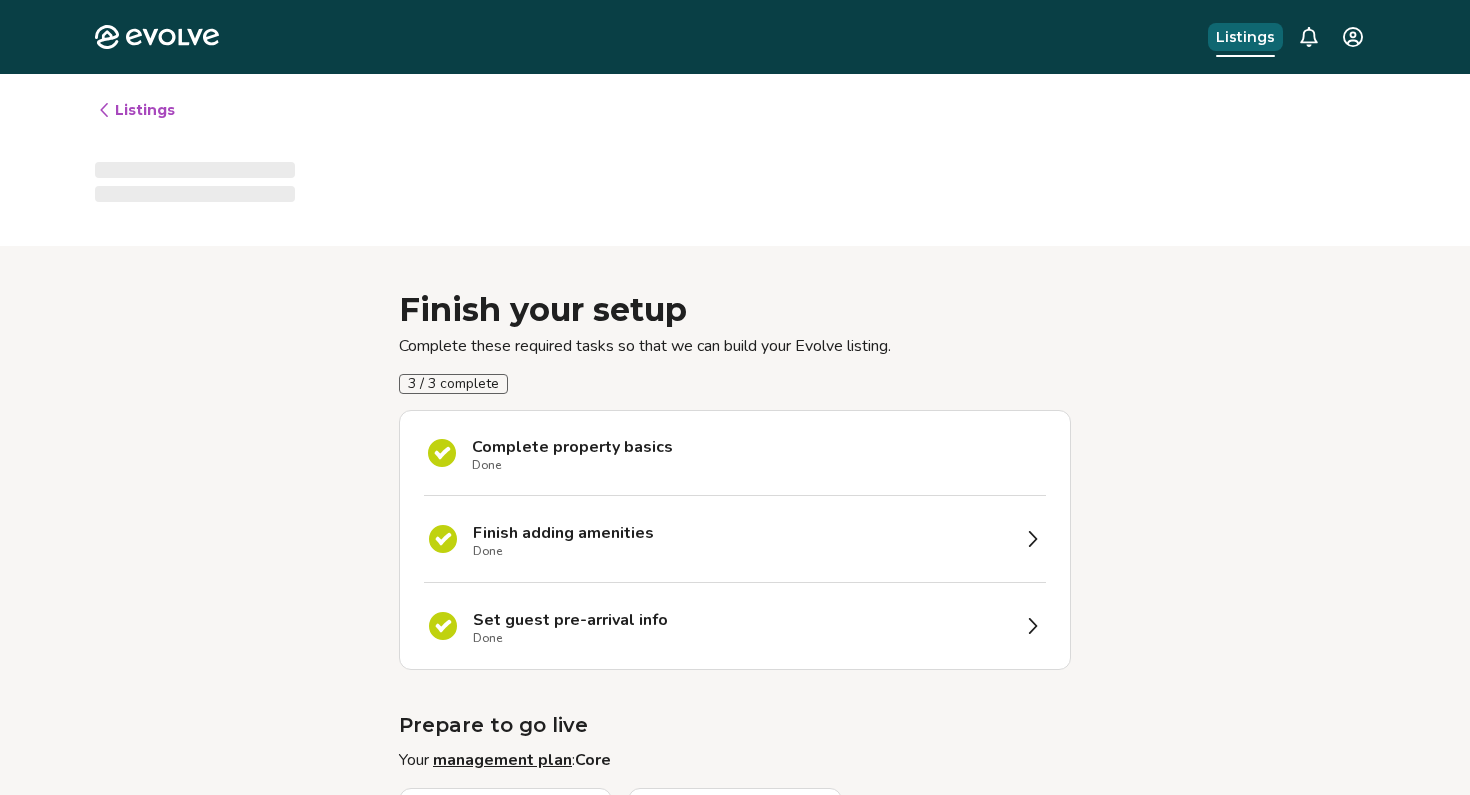 click on "Listings" at bounding box center [1245, 37] 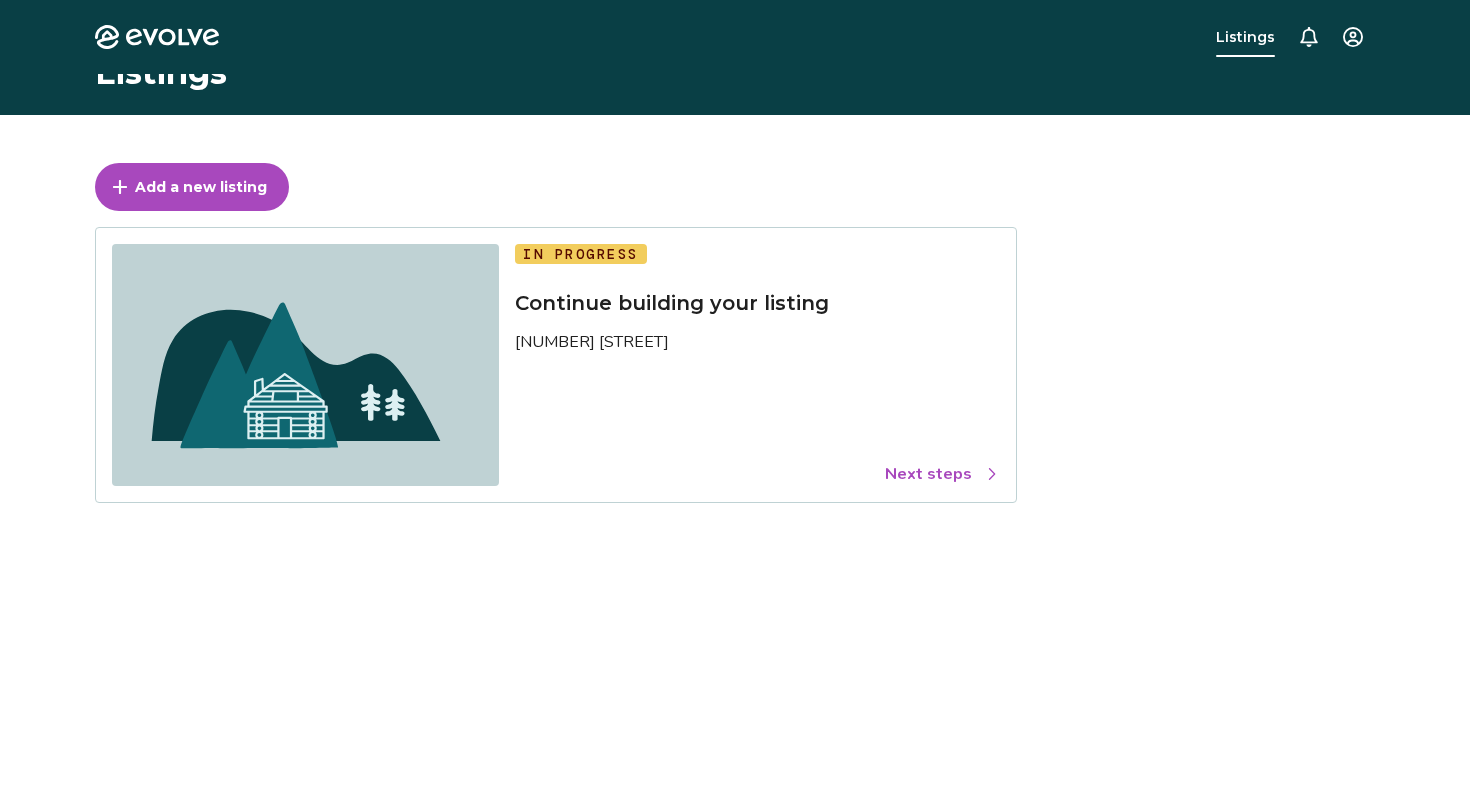 scroll, scrollTop: 0, scrollLeft: 0, axis: both 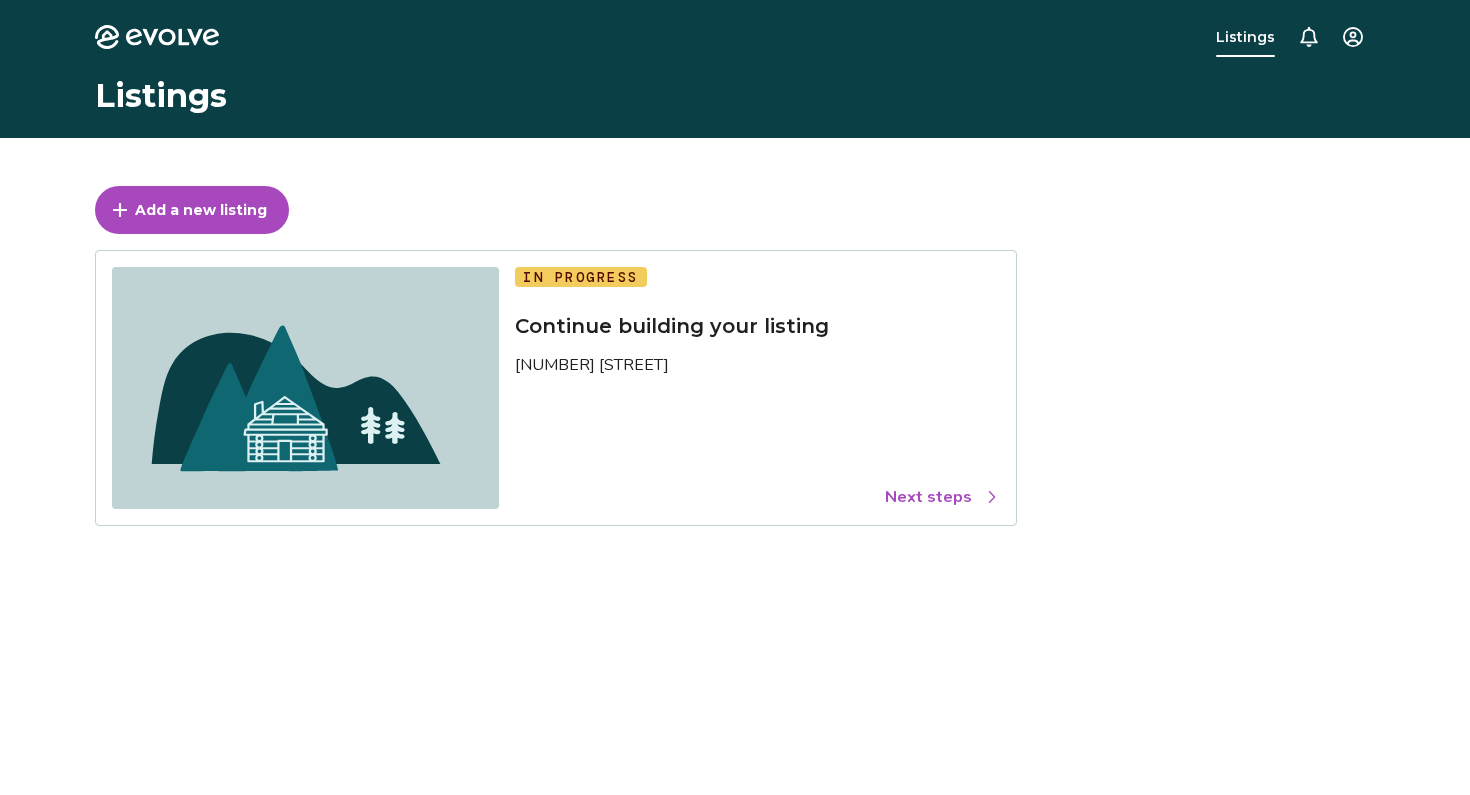 click on "Next steps" at bounding box center (942, 497) 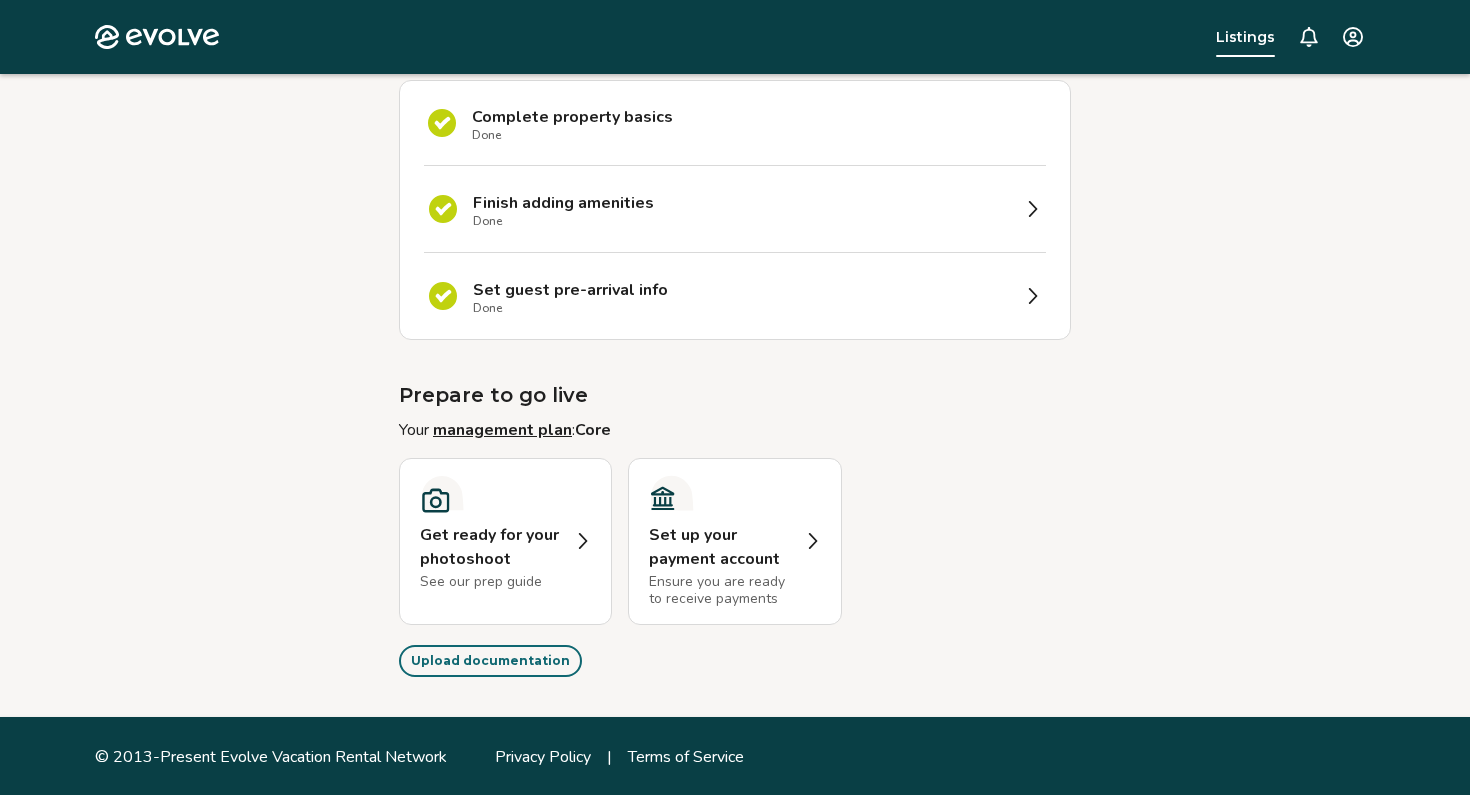 scroll, scrollTop: 0, scrollLeft: 0, axis: both 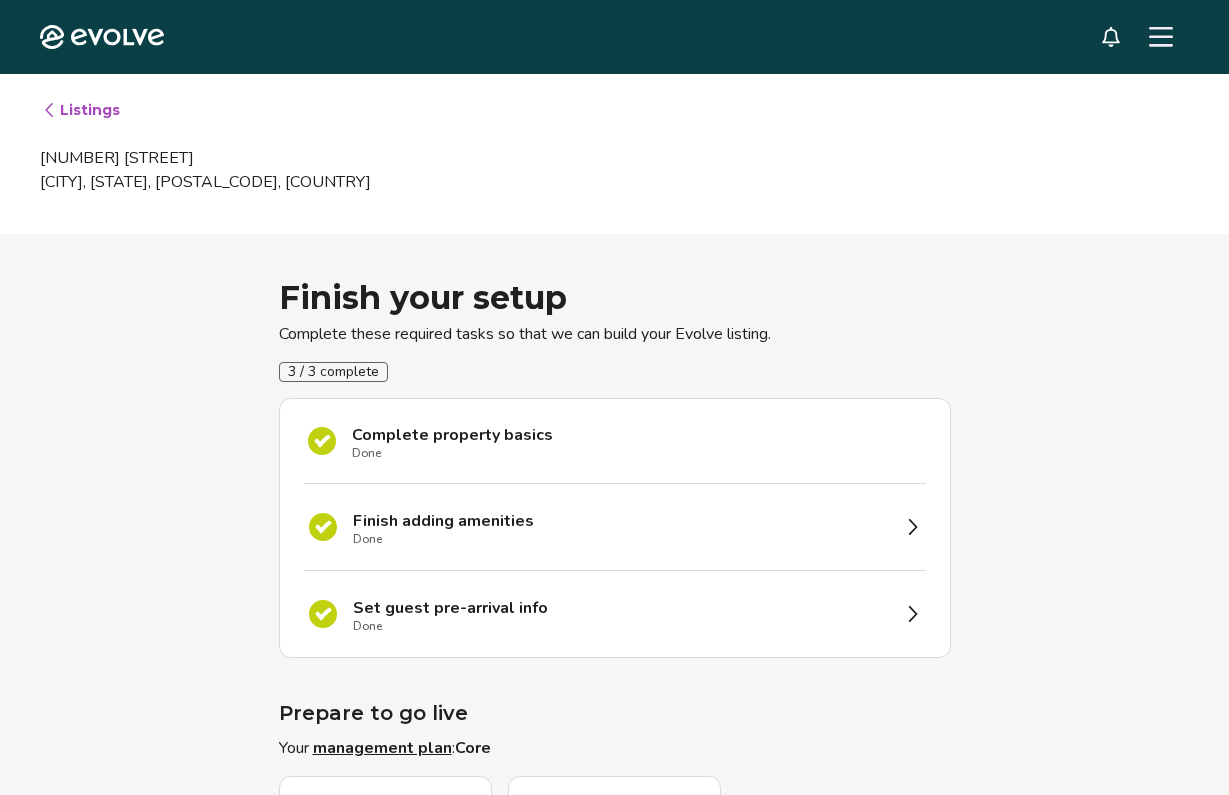 click on "Listings 5 Bear Back Ridge Rd Franklin, North Carolina, 28734, United States" at bounding box center (614, 154) 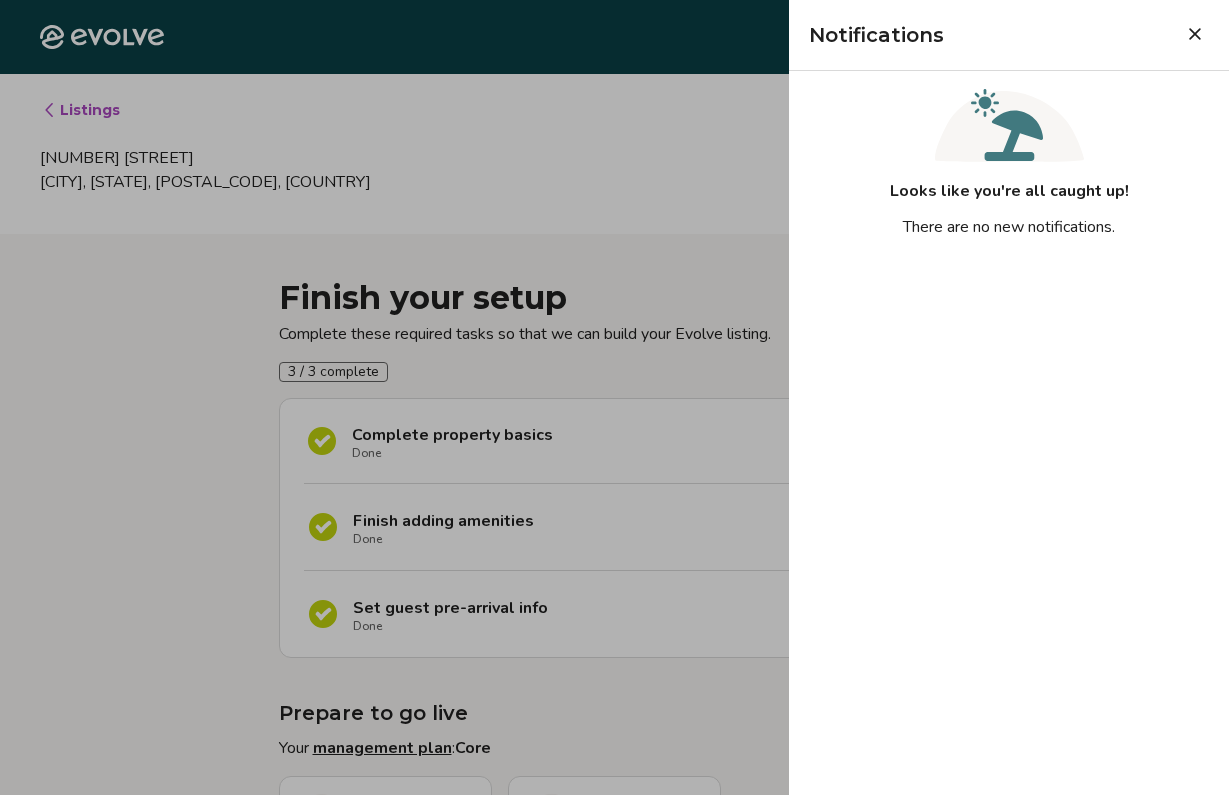 click at bounding box center (614, 397) 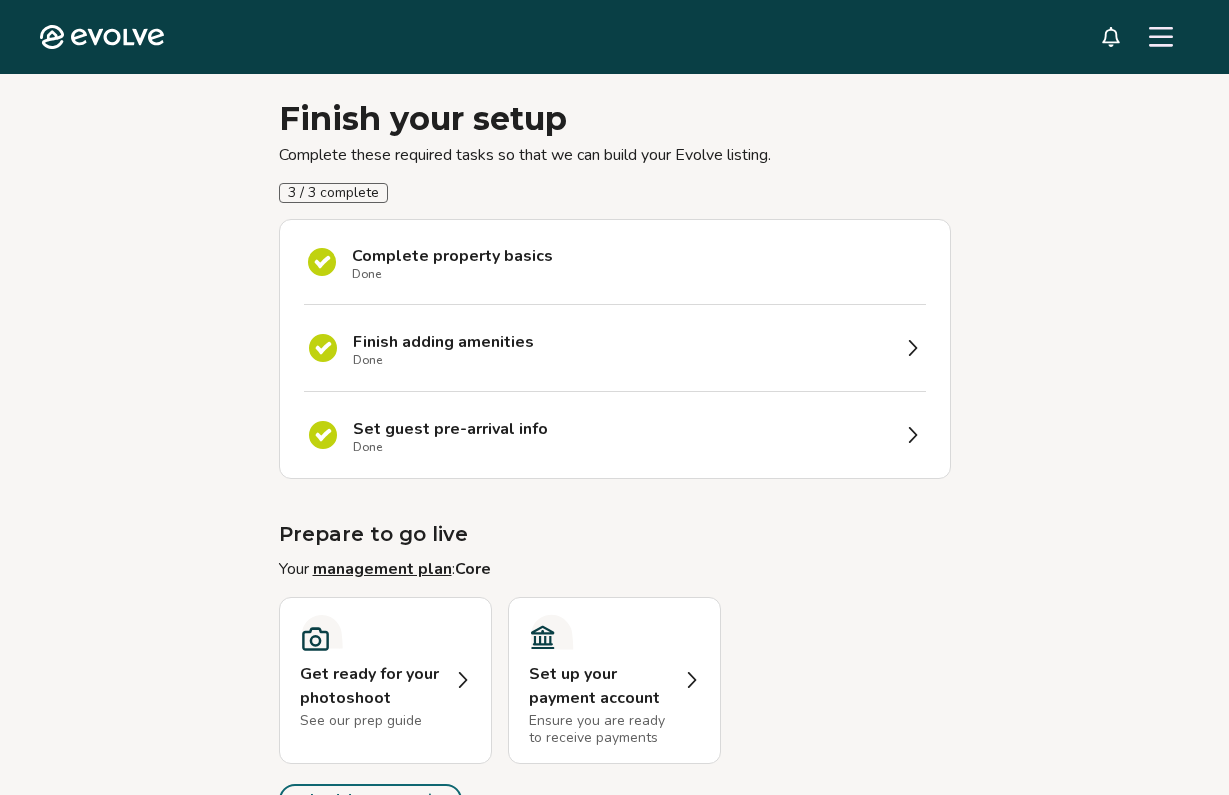 scroll, scrollTop: 318, scrollLeft: 0, axis: vertical 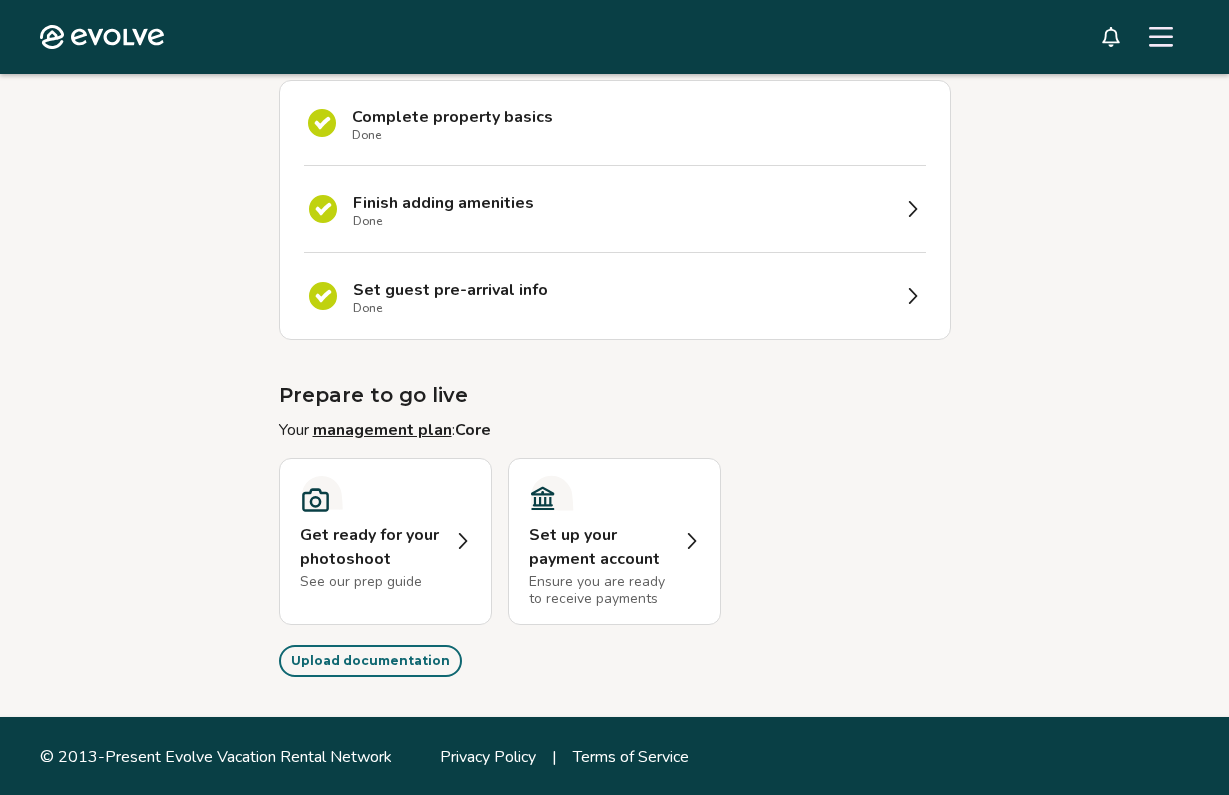 click 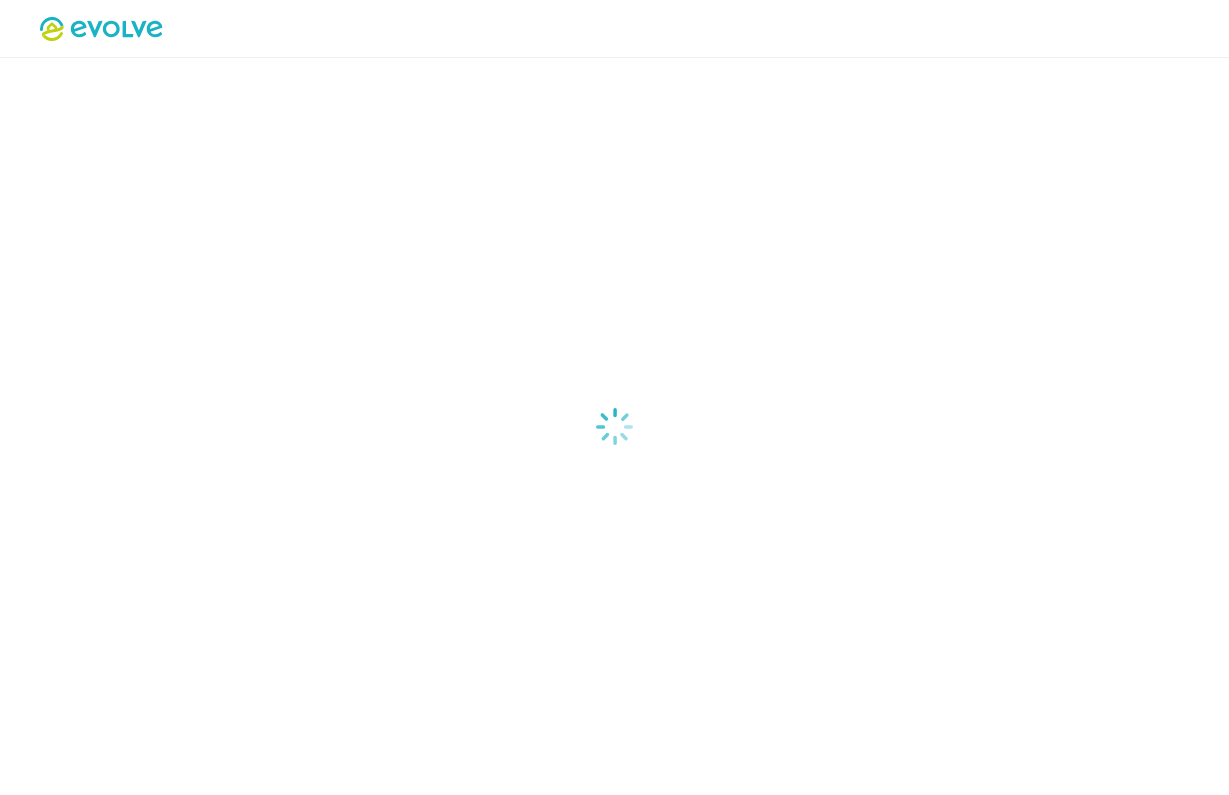 select on "*****" 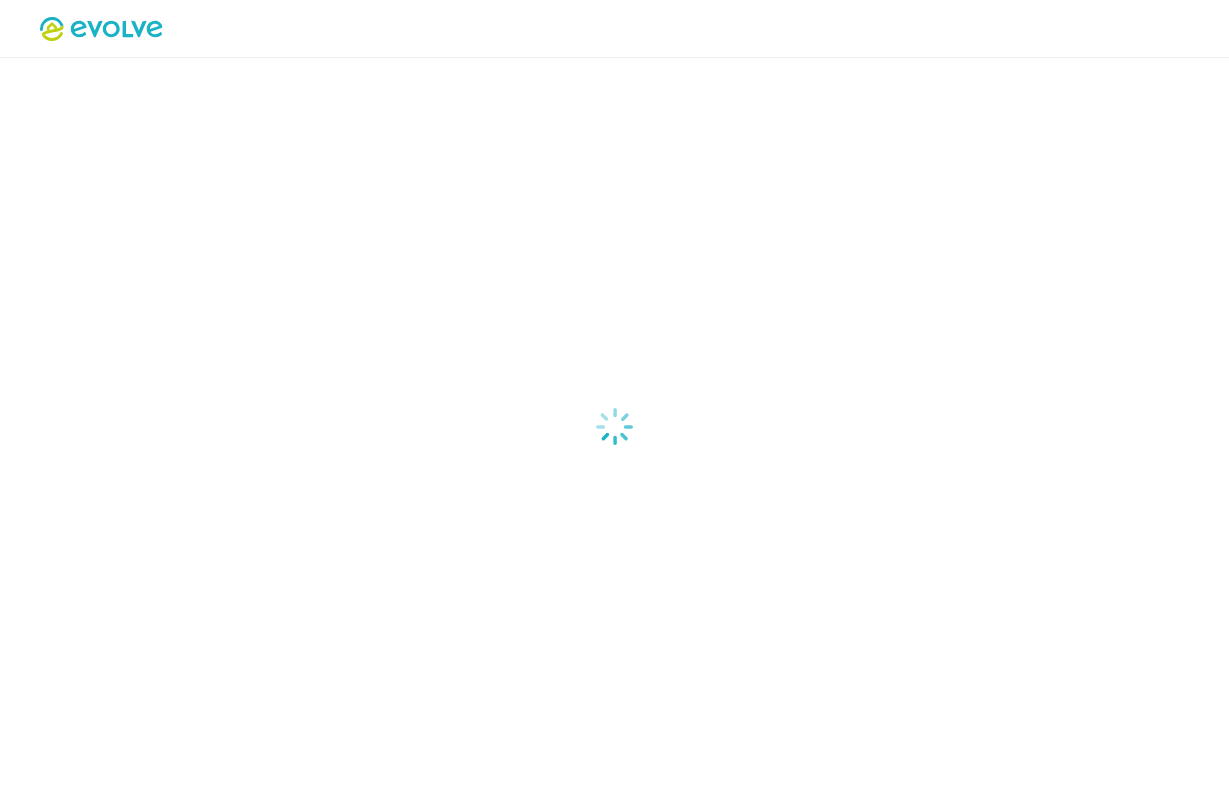 select on "*****" 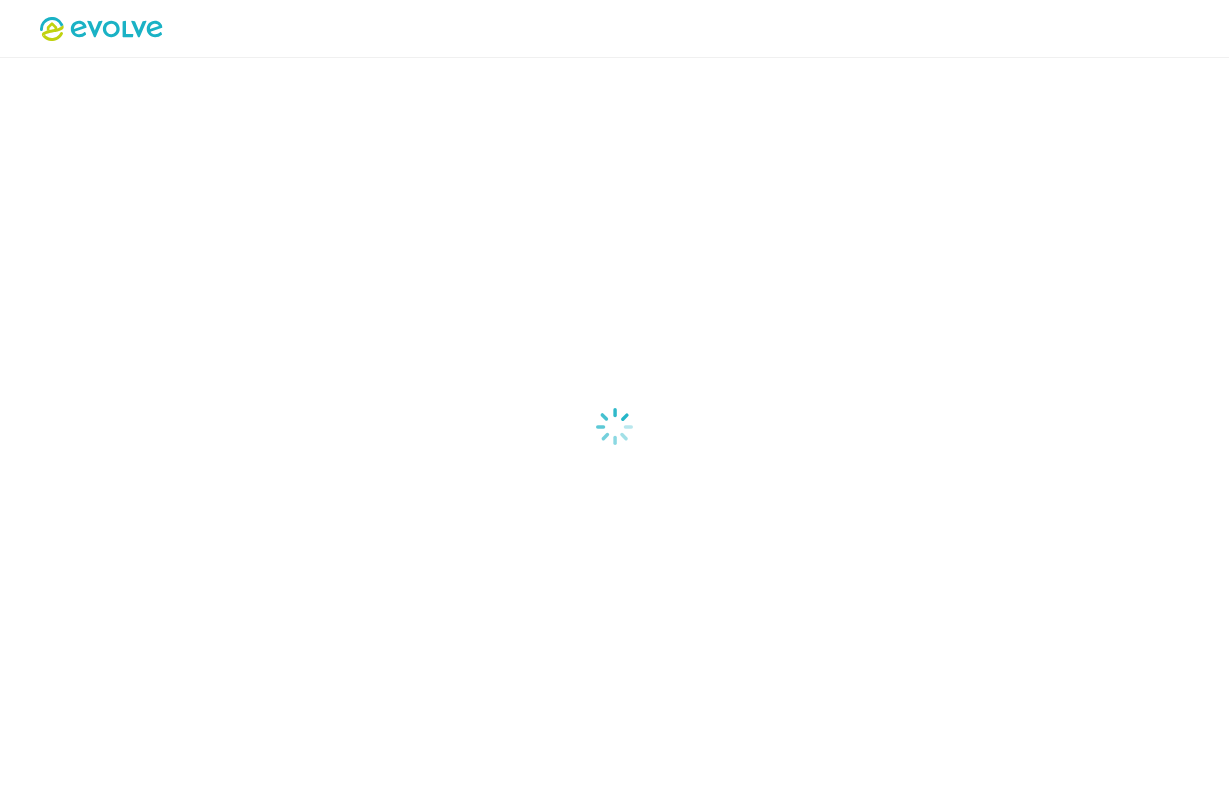 select on "******" 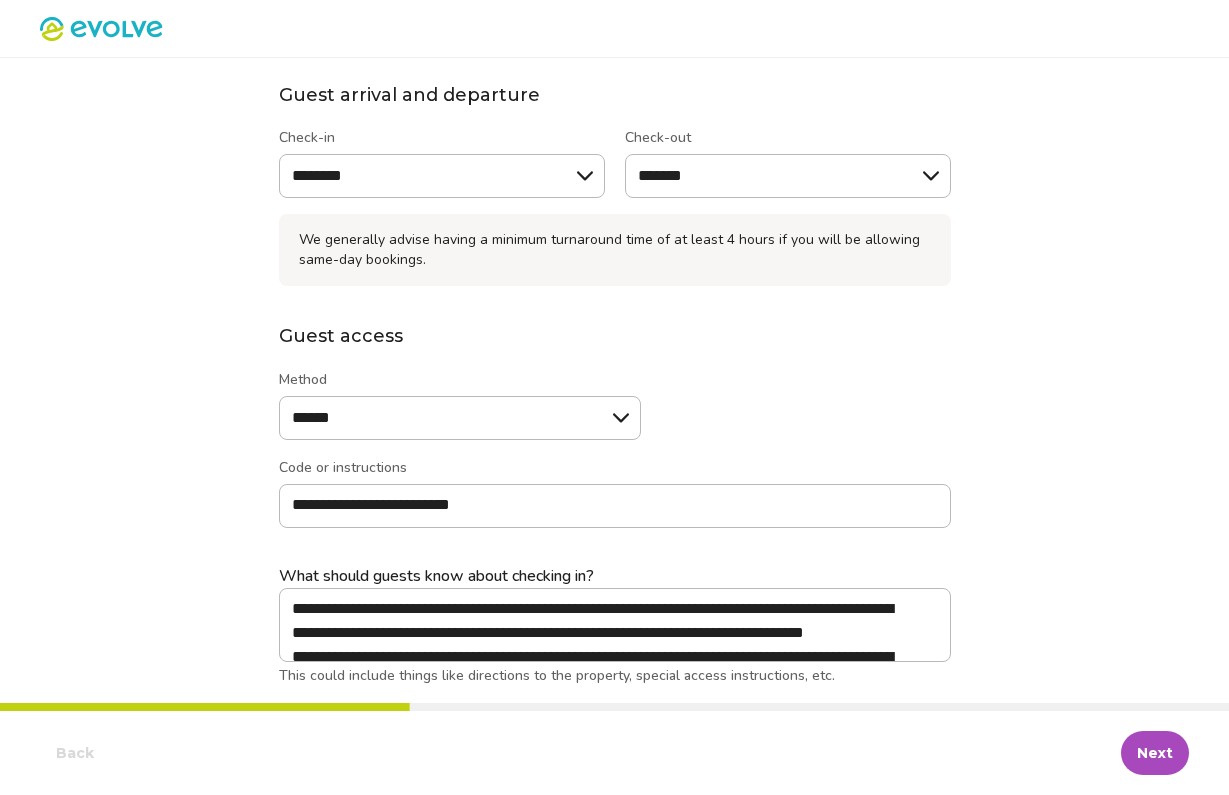 scroll, scrollTop: 171, scrollLeft: 0, axis: vertical 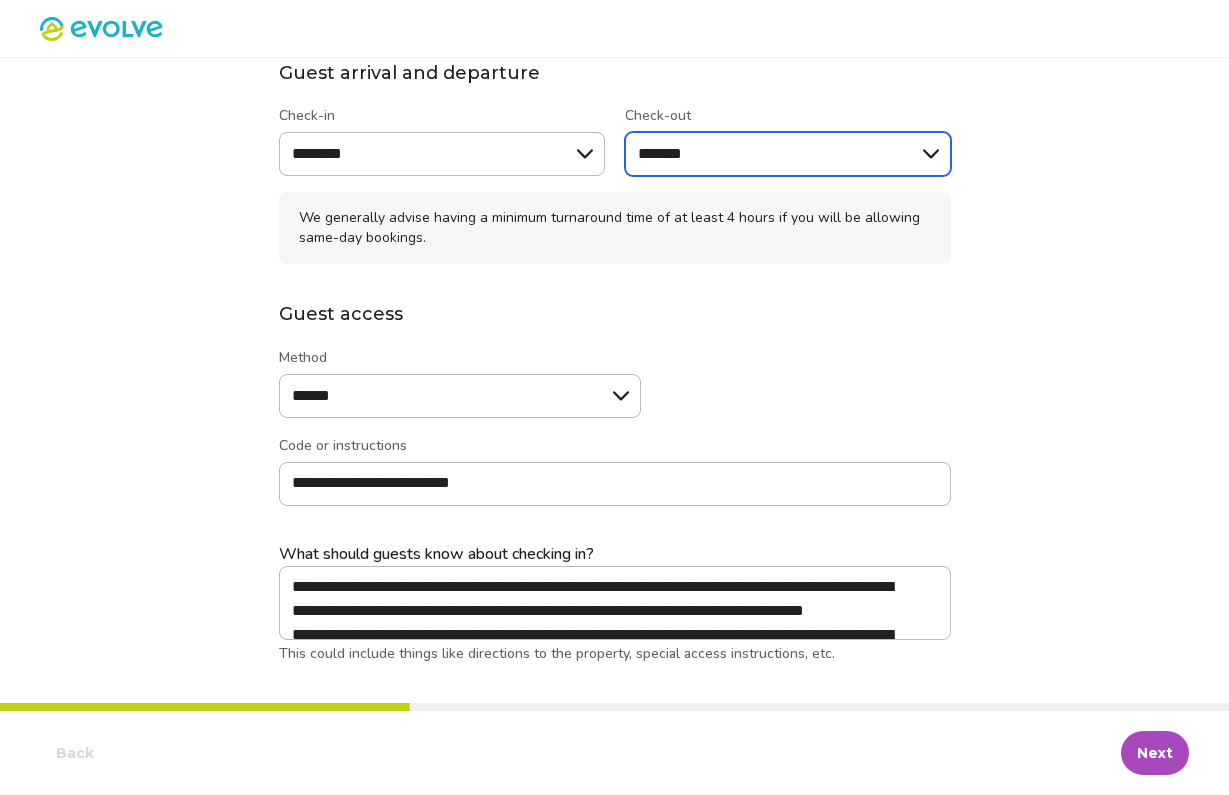 select on "*****" 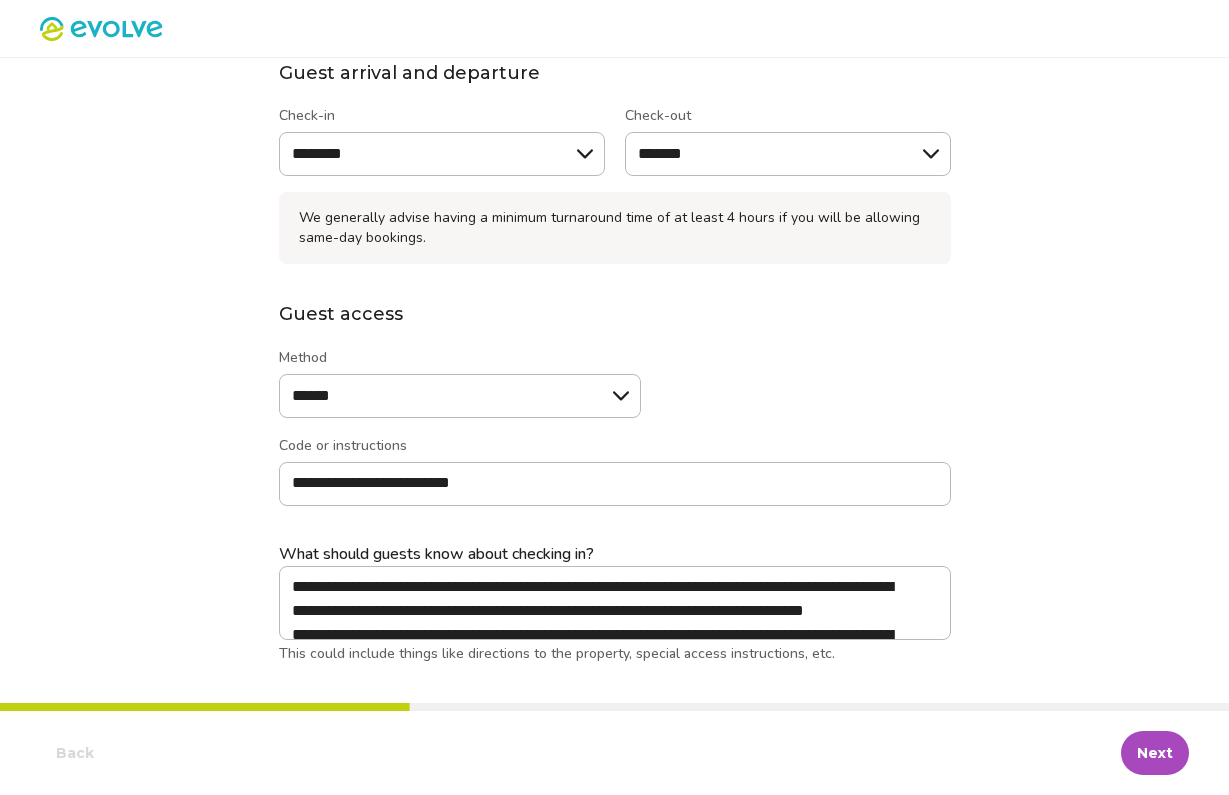 click on "**********" at bounding box center (615, 426) 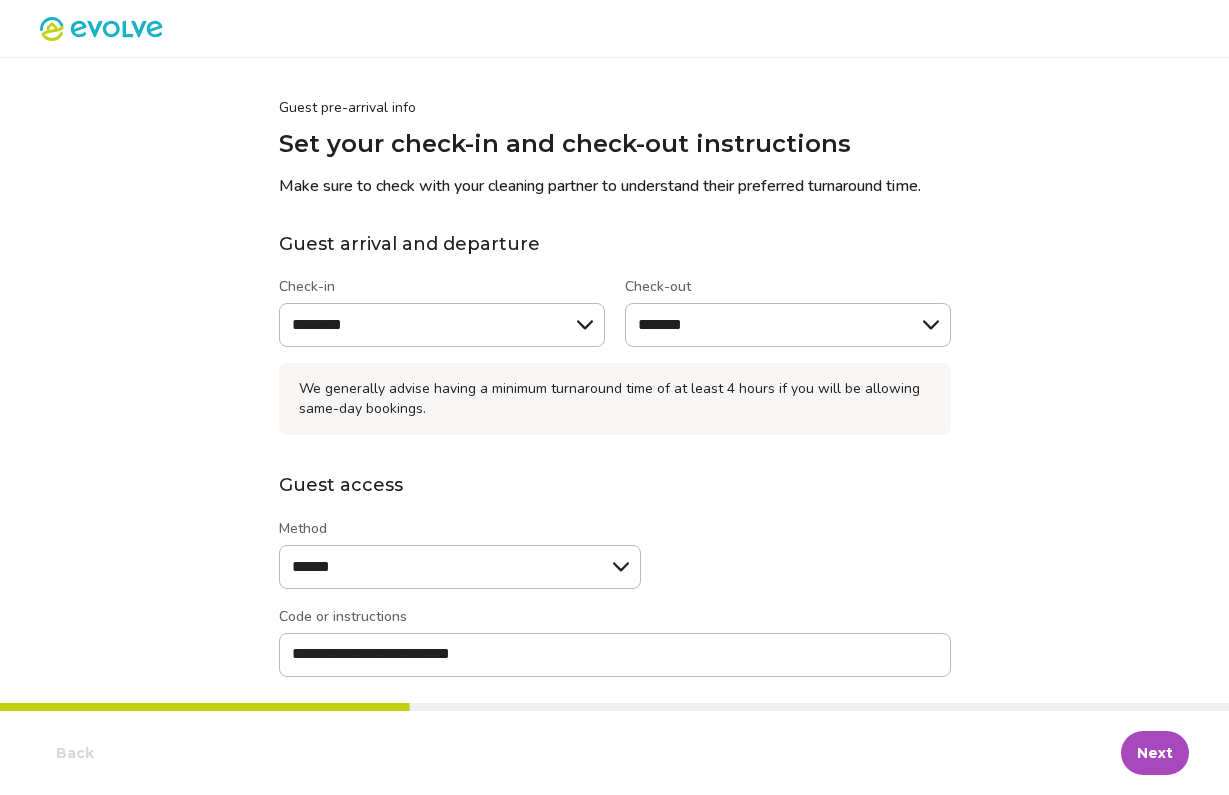 scroll, scrollTop: 171, scrollLeft: 0, axis: vertical 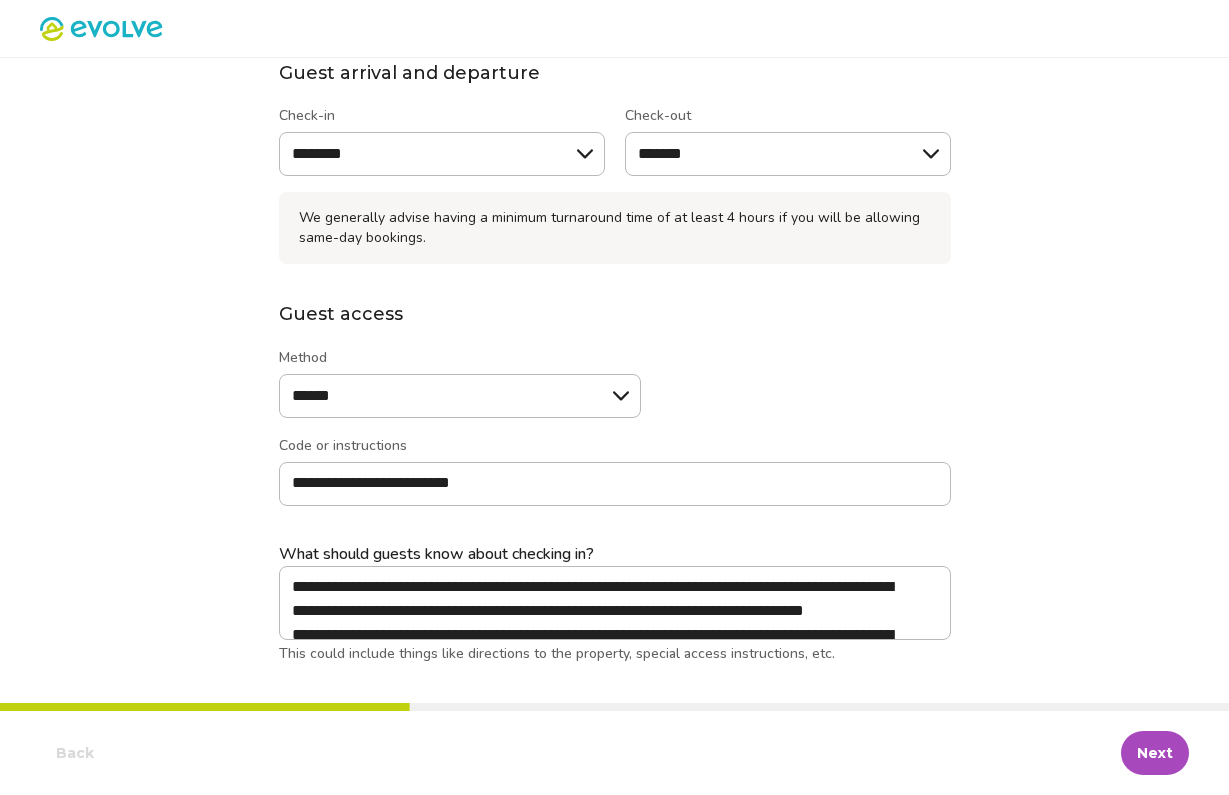 click on "Next" at bounding box center [1155, 753] 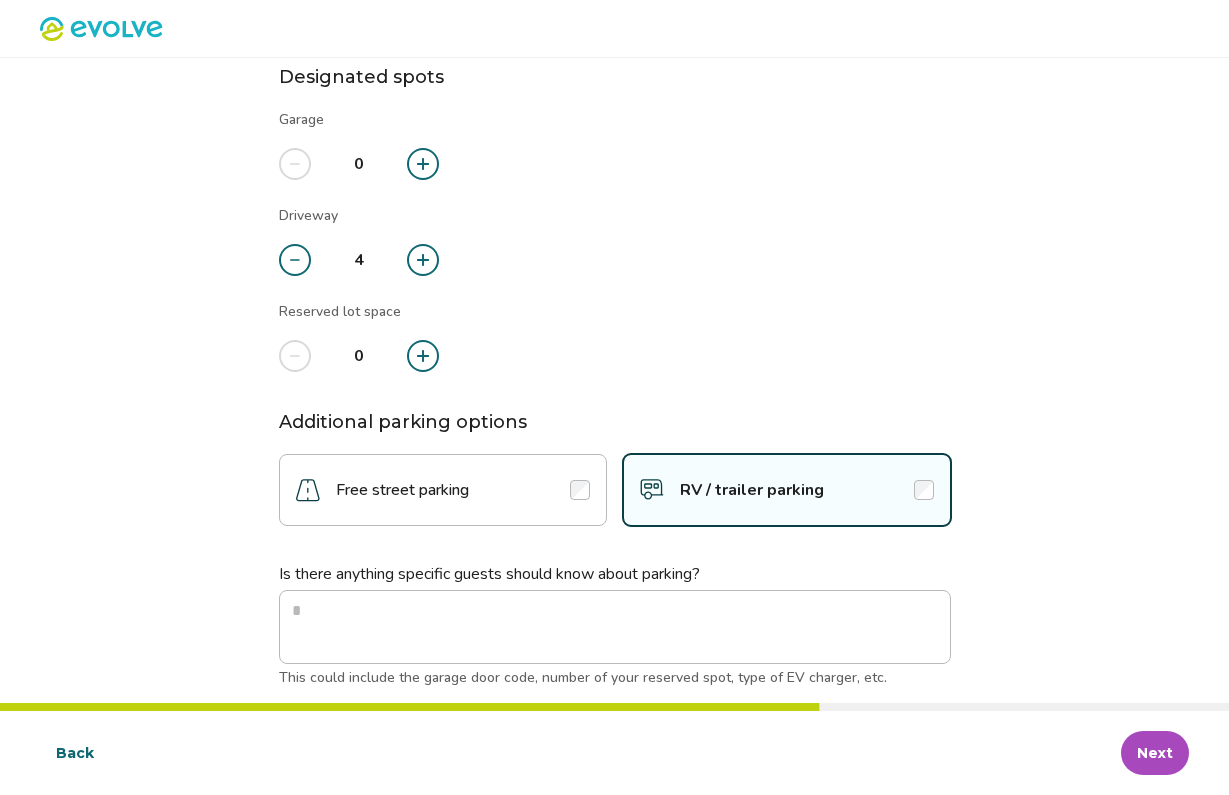 scroll, scrollTop: 215, scrollLeft: 0, axis: vertical 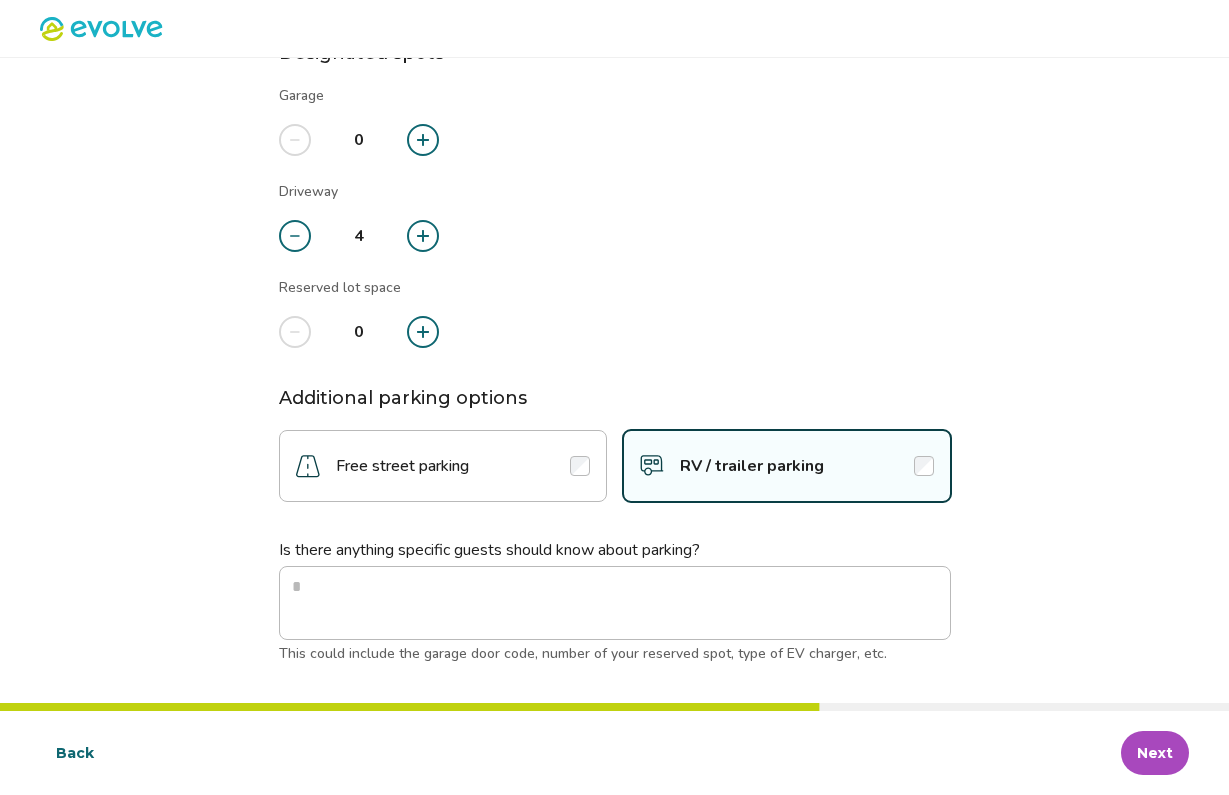 click on "Next" at bounding box center (1155, 753) 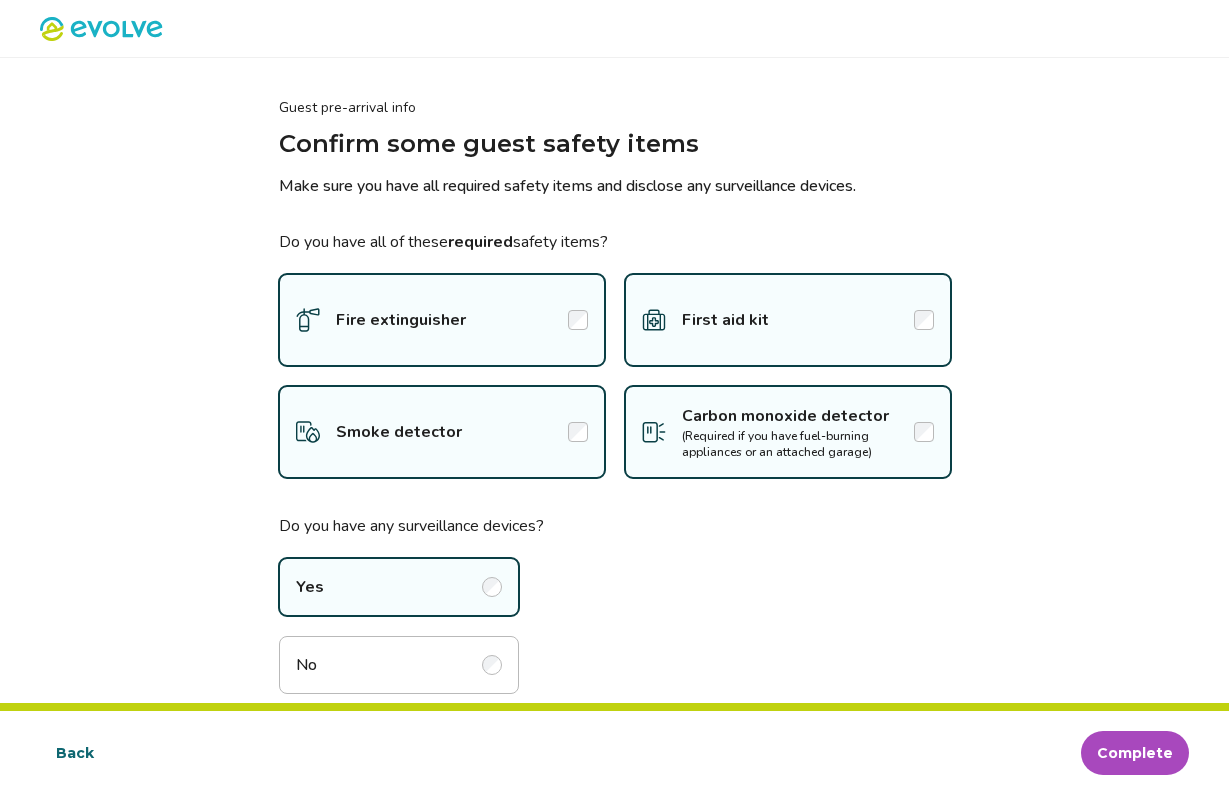 scroll, scrollTop: 369, scrollLeft: 0, axis: vertical 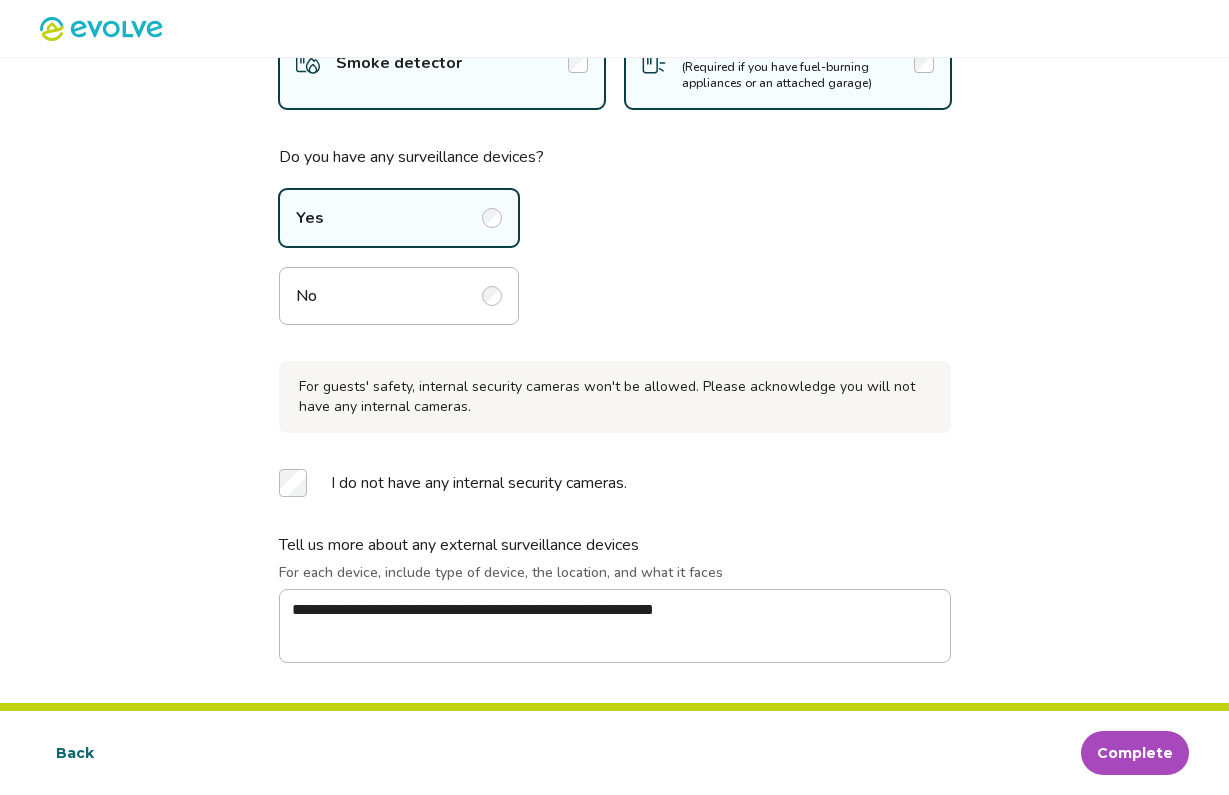 click on "Complete" at bounding box center (1135, 753) 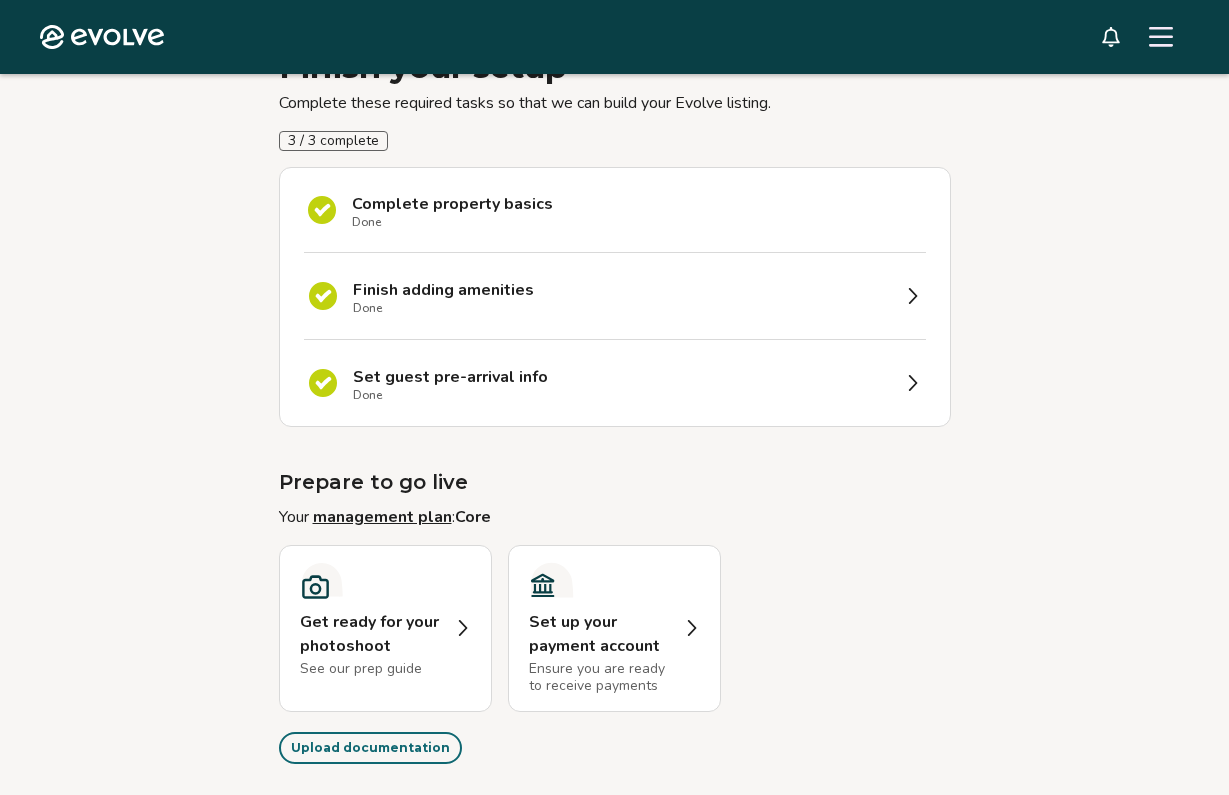 scroll, scrollTop: 318, scrollLeft: 0, axis: vertical 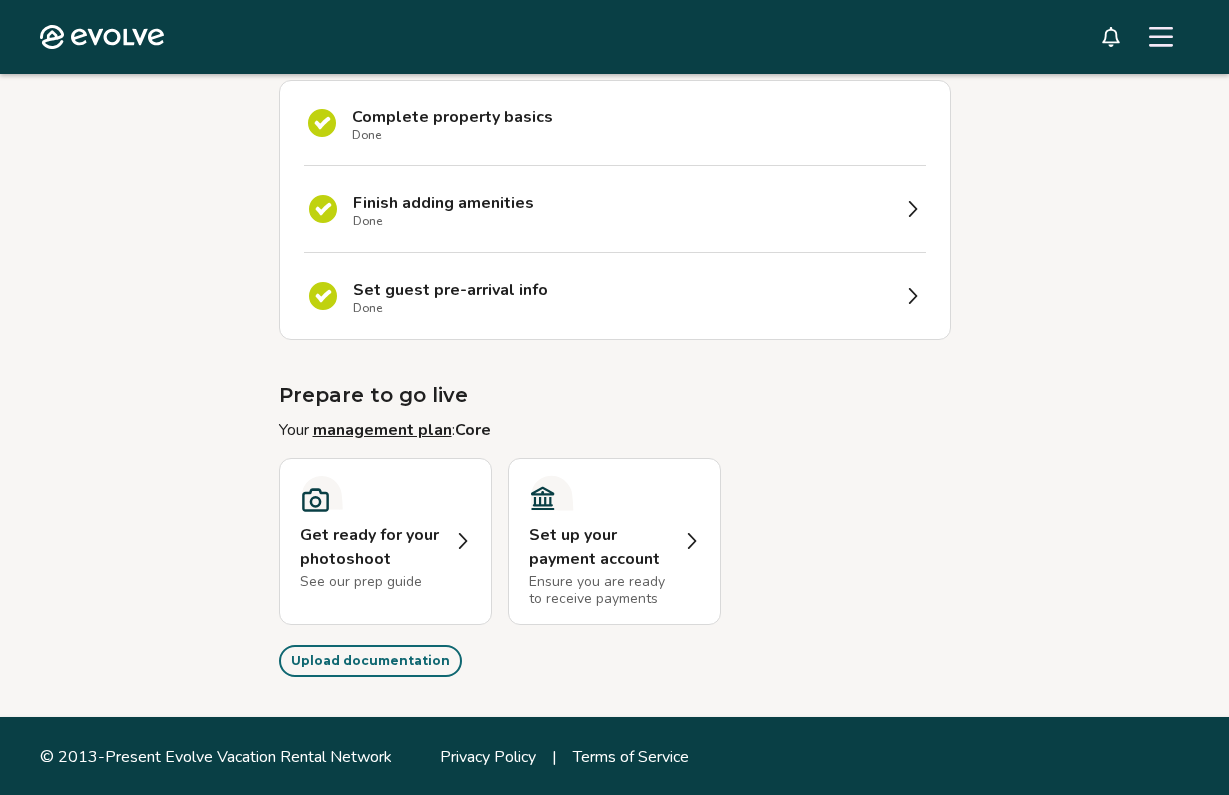 click 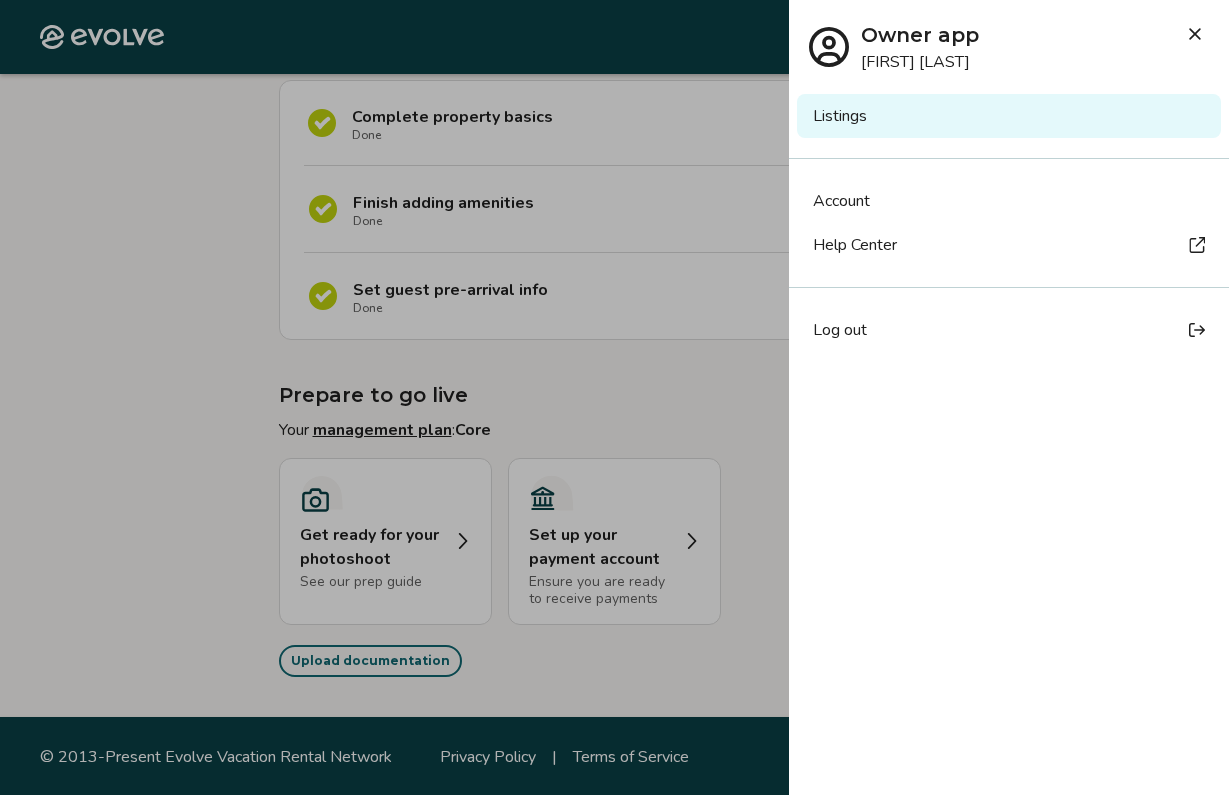 click on "Log out" at bounding box center [1009, 330] 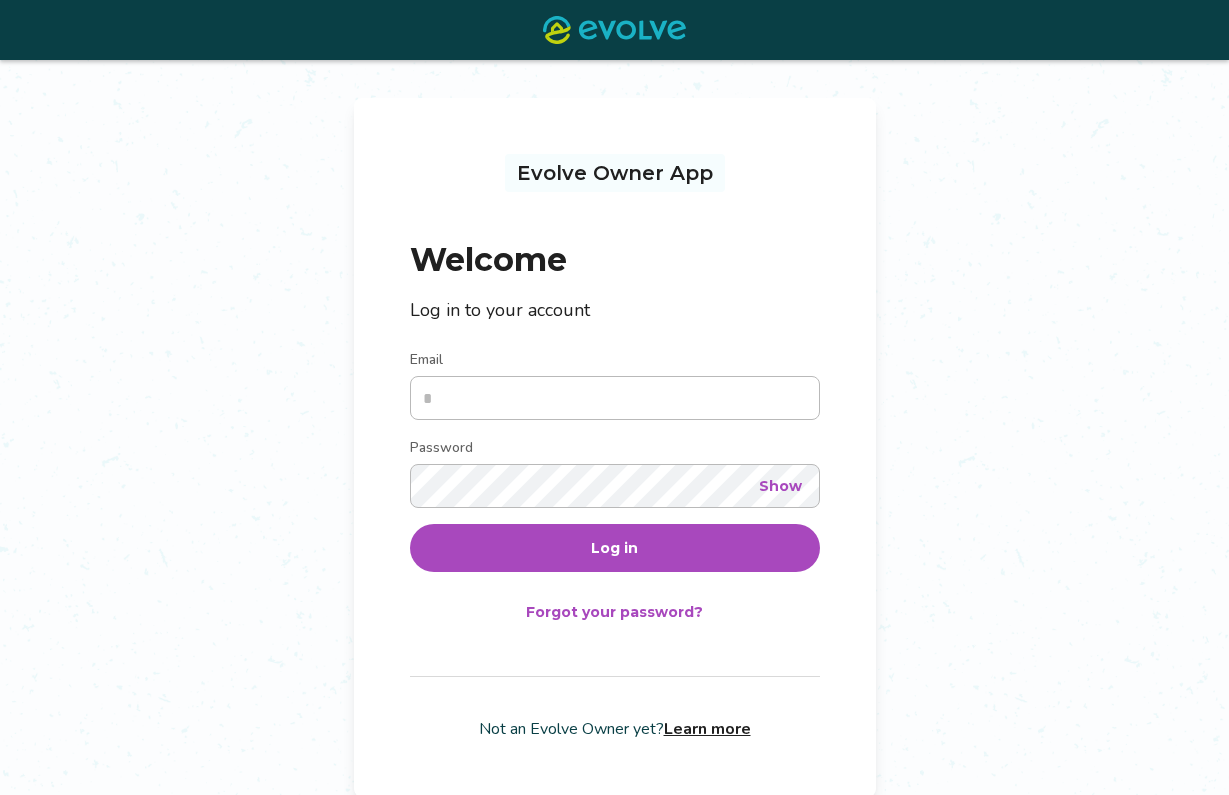 scroll, scrollTop: 28, scrollLeft: 0, axis: vertical 